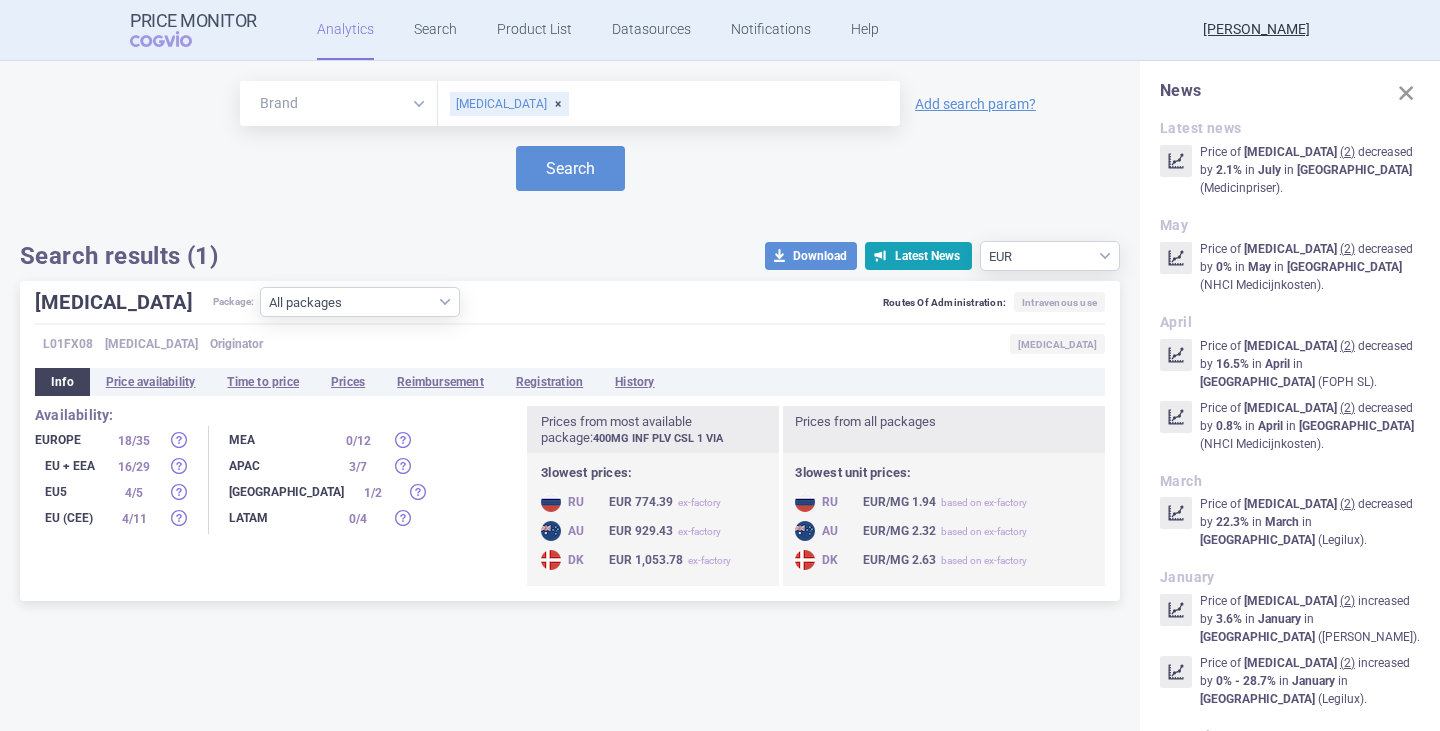 select on "EUR" 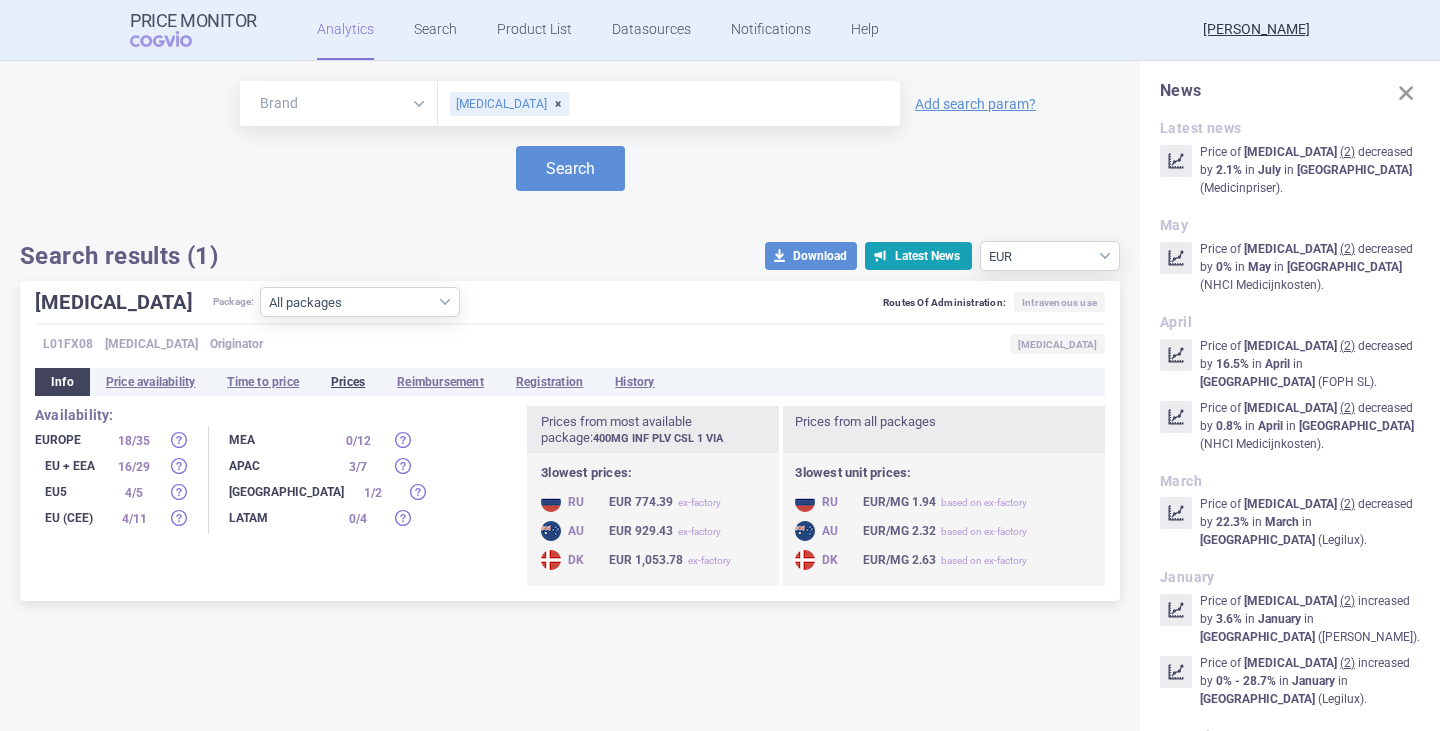 click on "Prices" at bounding box center (348, 382) 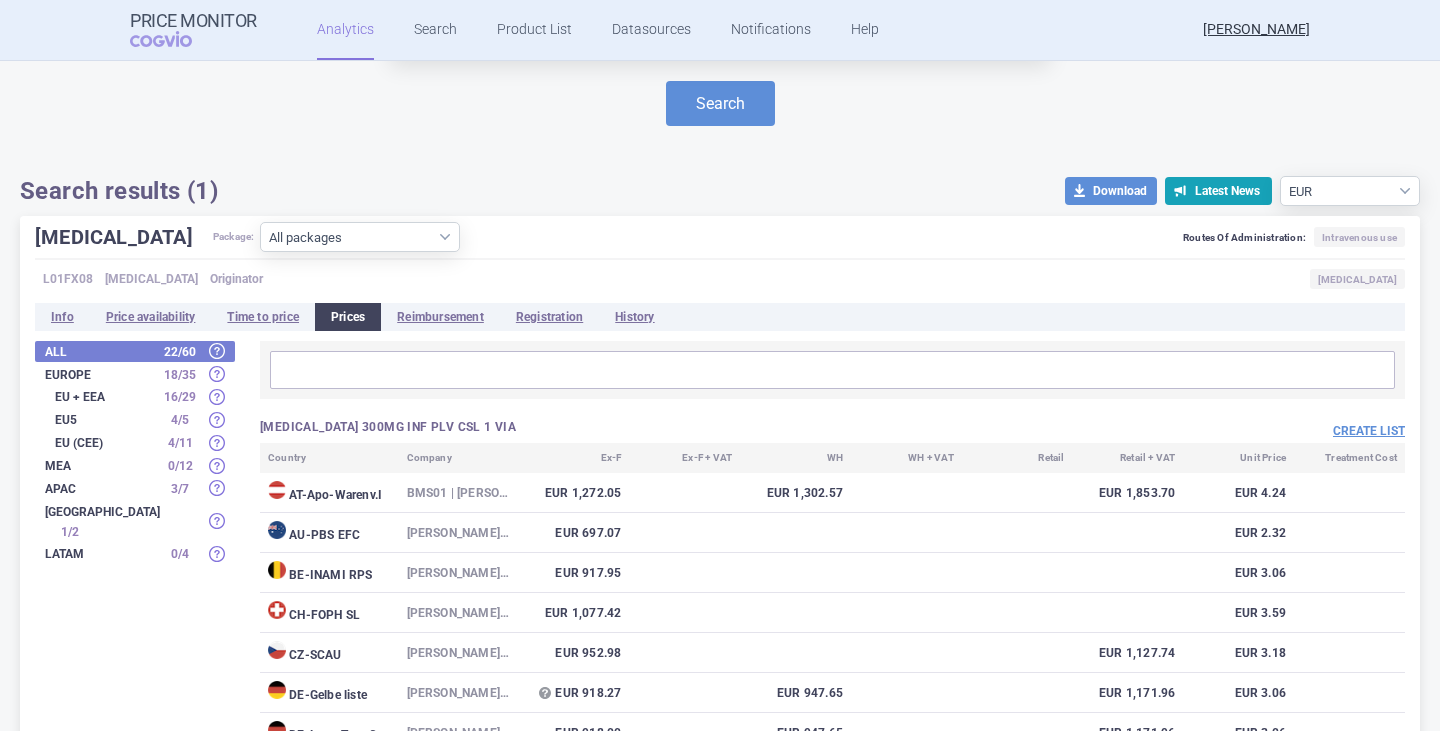 scroll, scrollTop: 100, scrollLeft: 0, axis: vertical 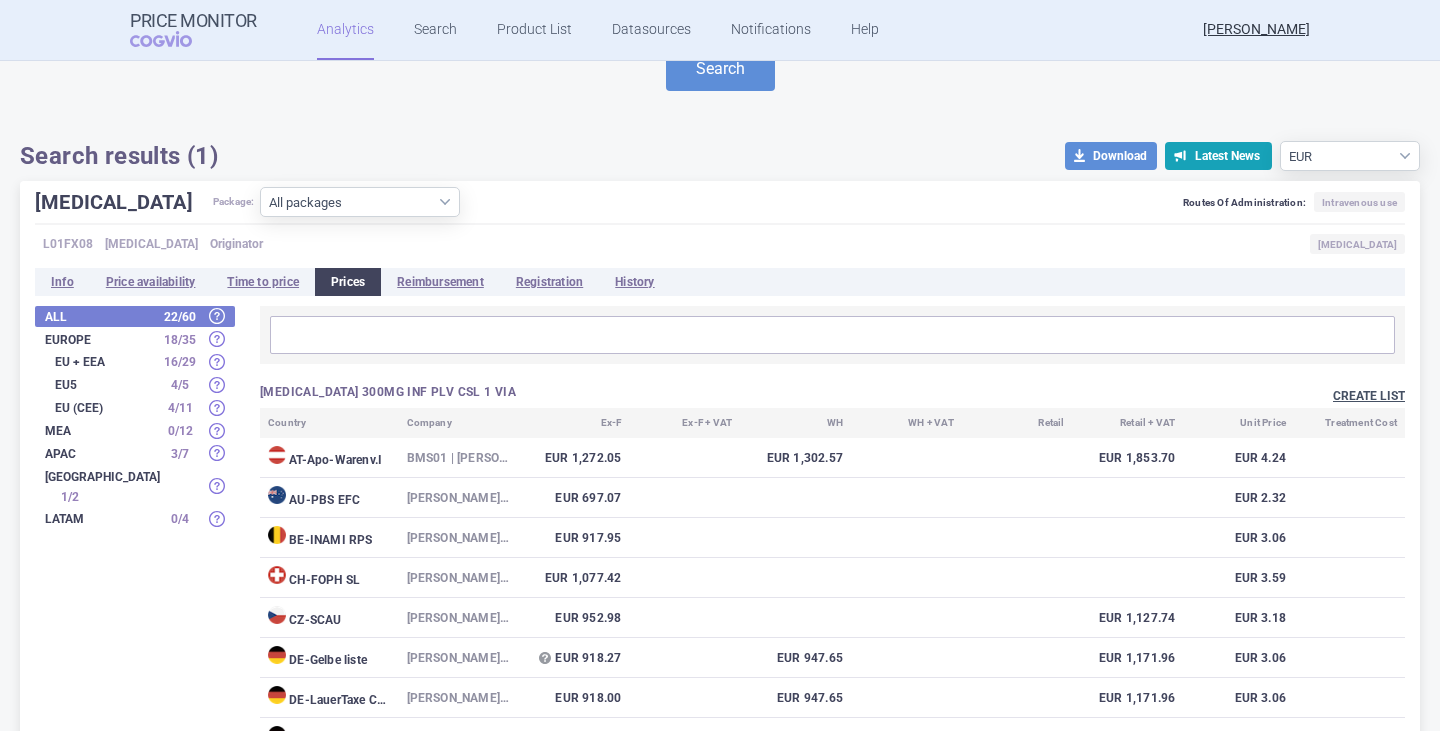 click on "Create list" at bounding box center [1369, 396] 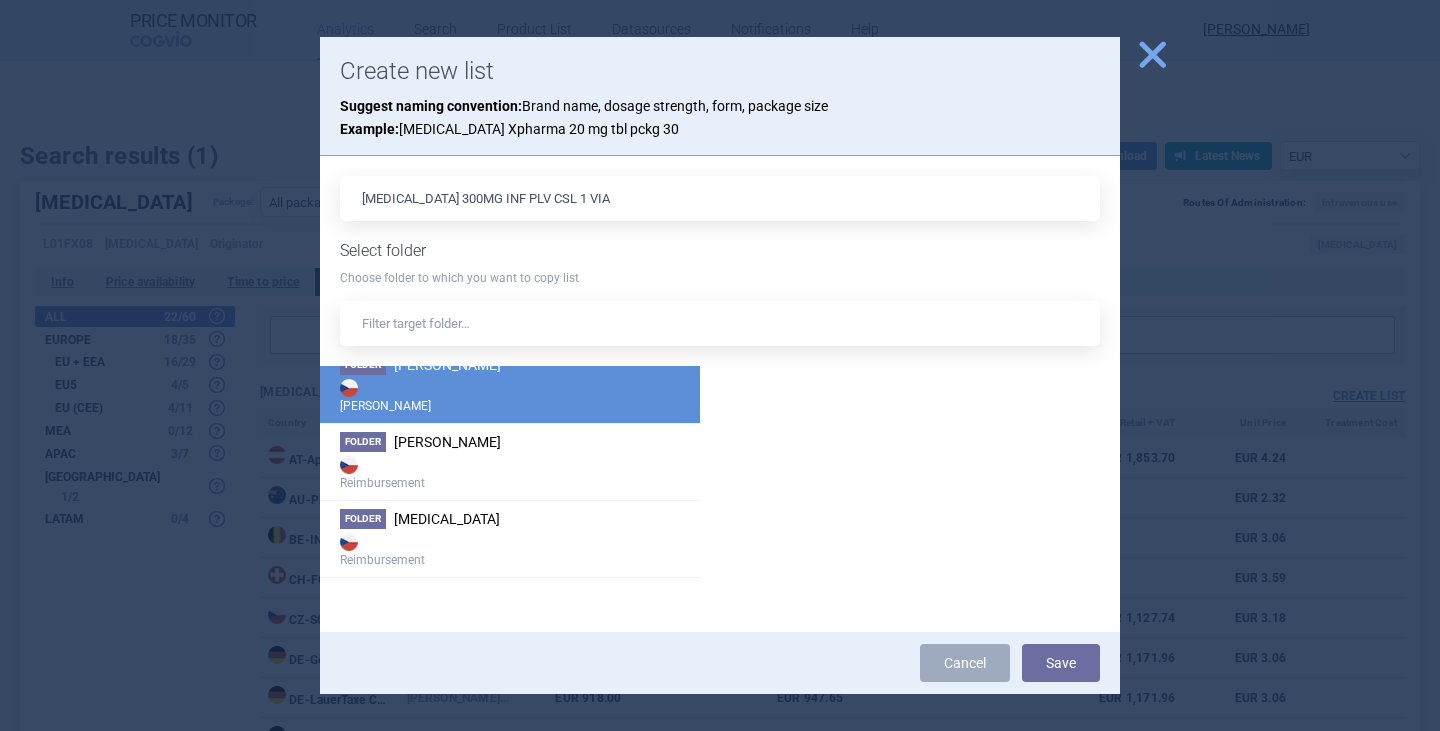 scroll, scrollTop: 600, scrollLeft: 0, axis: vertical 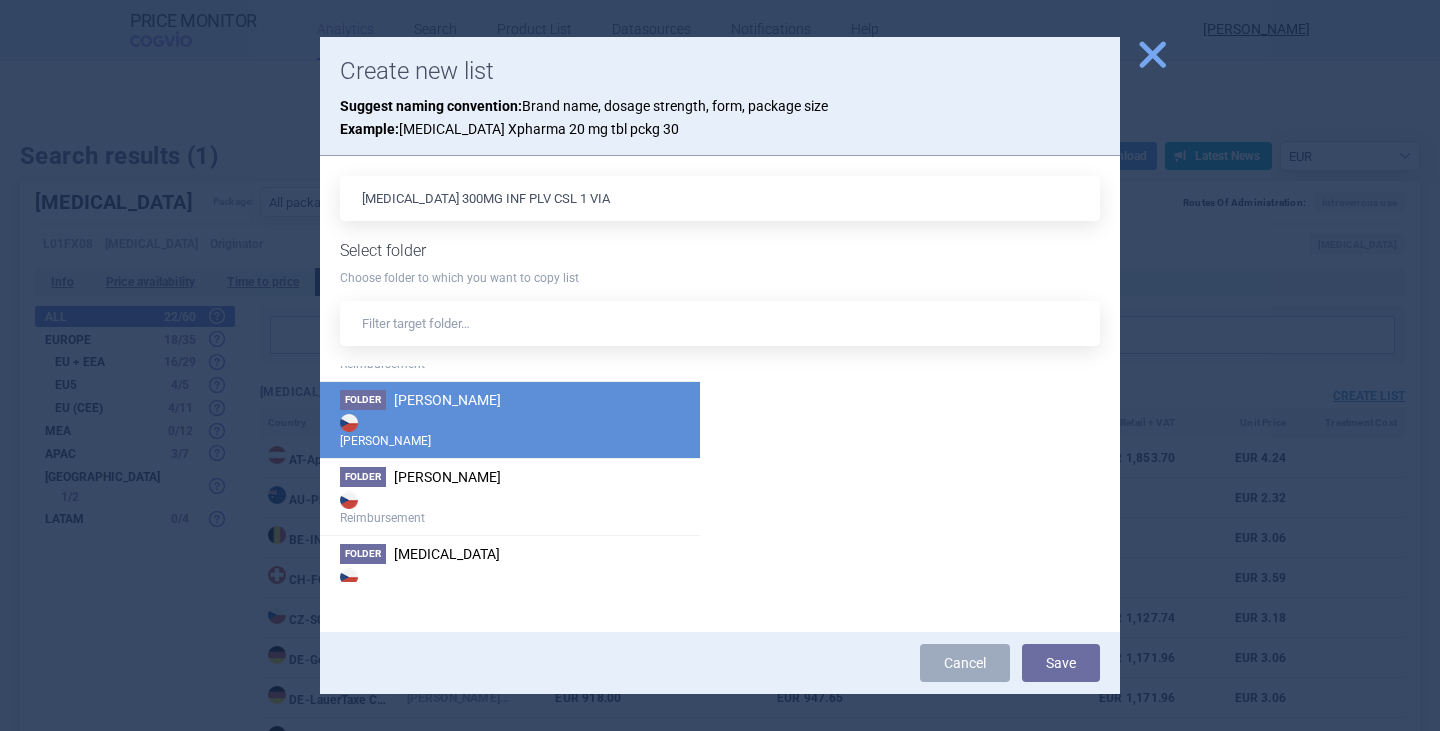 click on "[PERSON_NAME]" at bounding box center (510, 430) 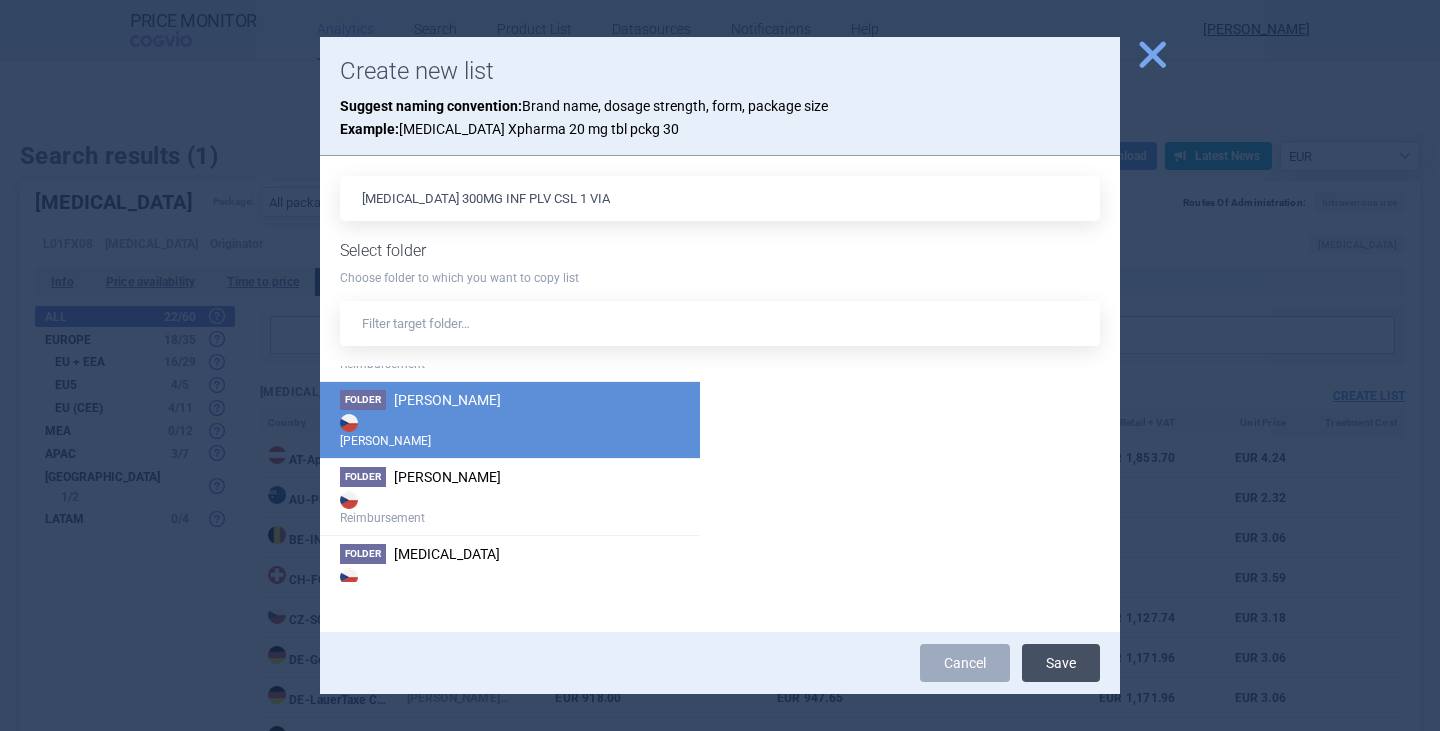 click on "Save" at bounding box center (1061, 663) 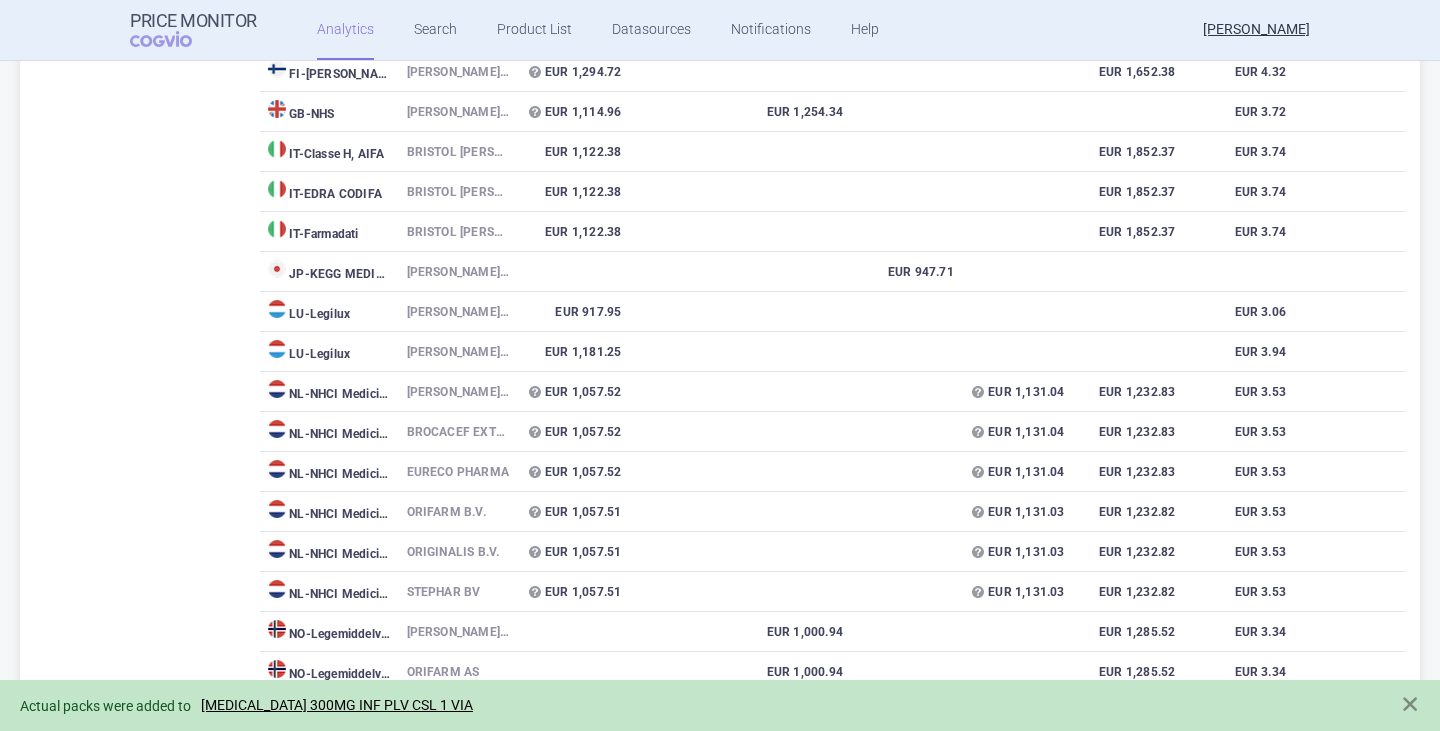 scroll, scrollTop: 1300, scrollLeft: 0, axis: vertical 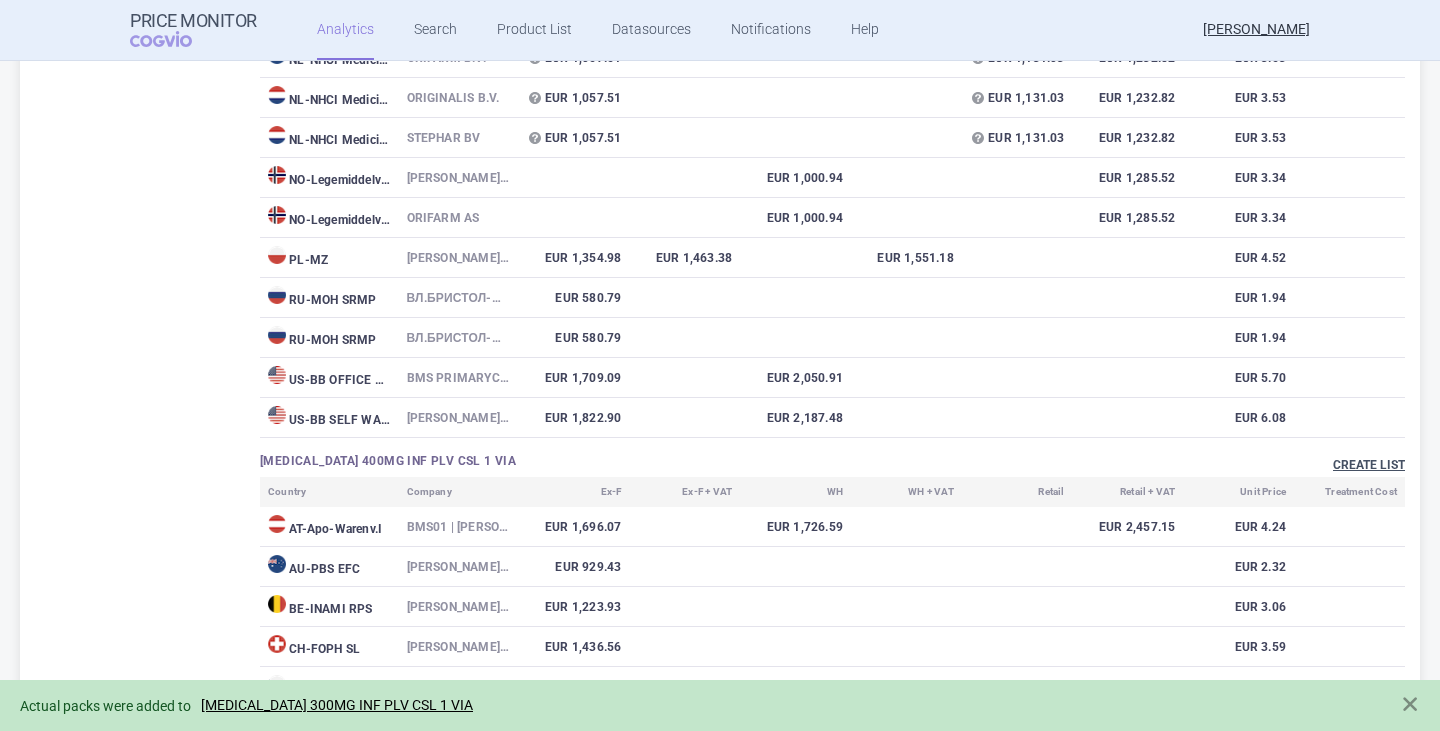 click on "Create list" at bounding box center (1369, 465) 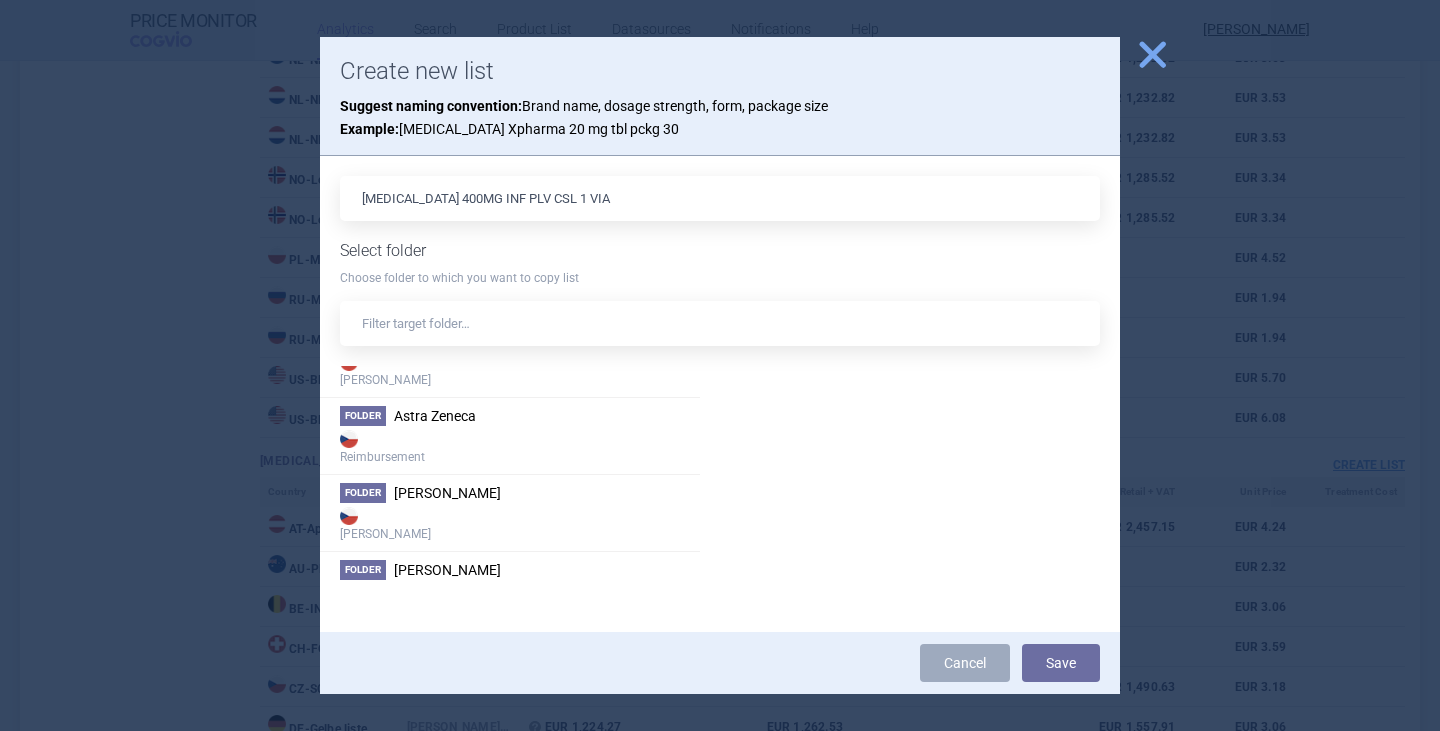 scroll, scrollTop: 500, scrollLeft: 0, axis: vertical 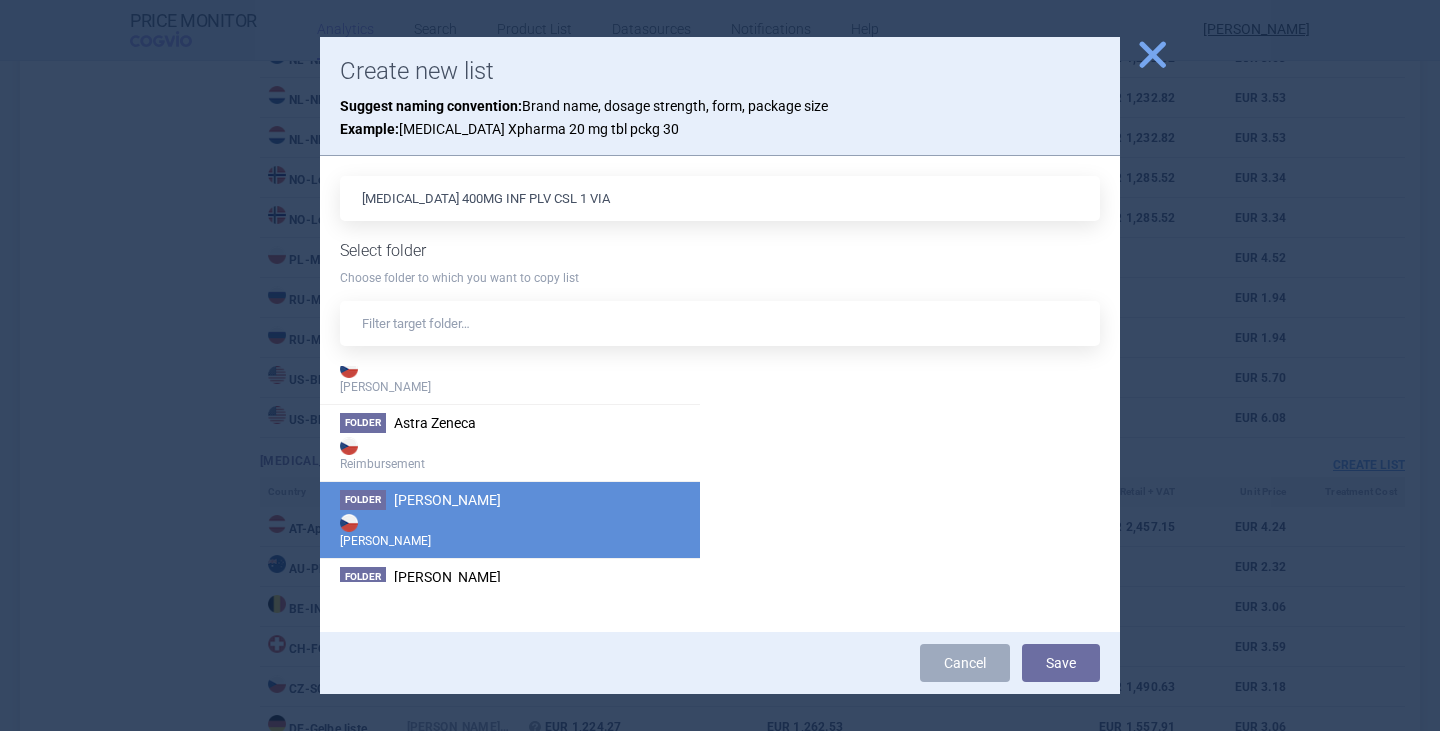 click on "Folder Bristol-[PERSON_NAME]" at bounding box center (510, 519) 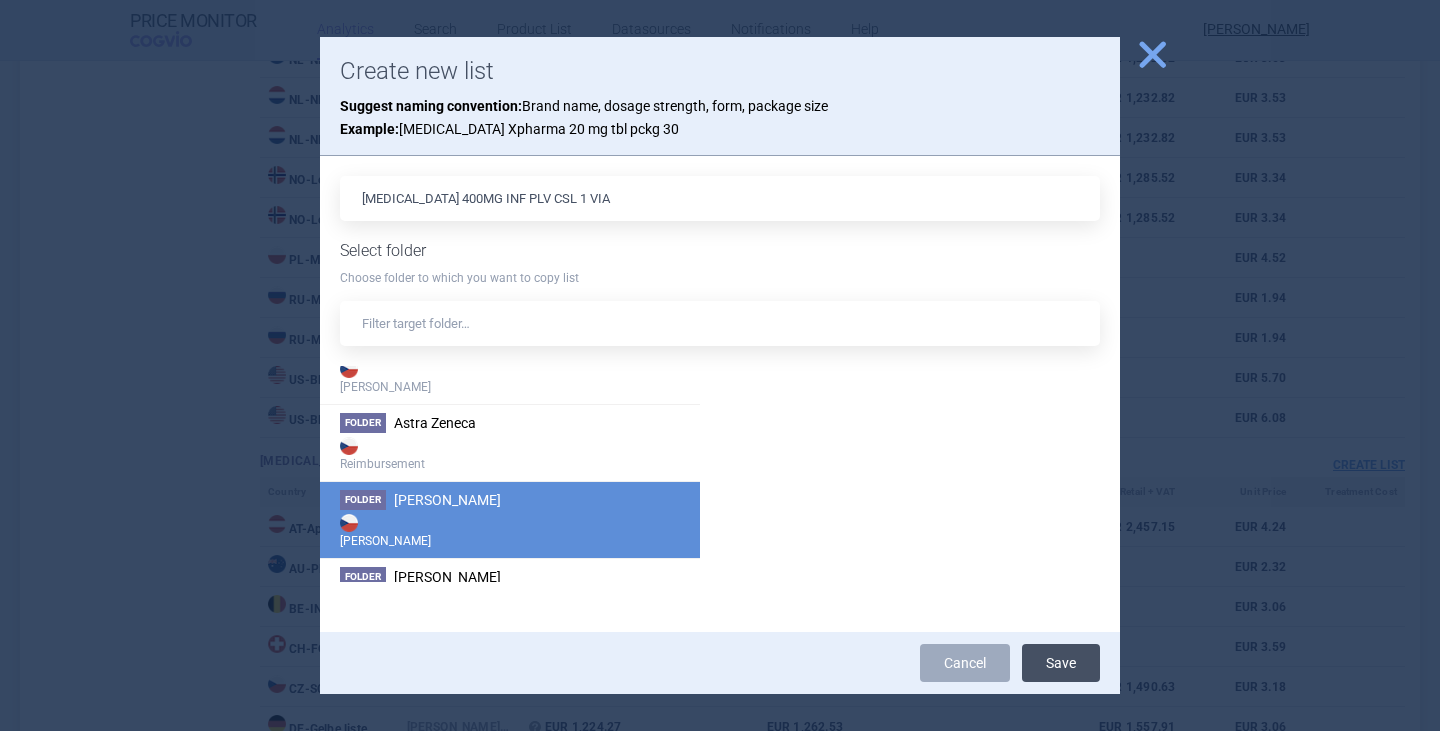 click on "Save" at bounding box center [1061, 663] 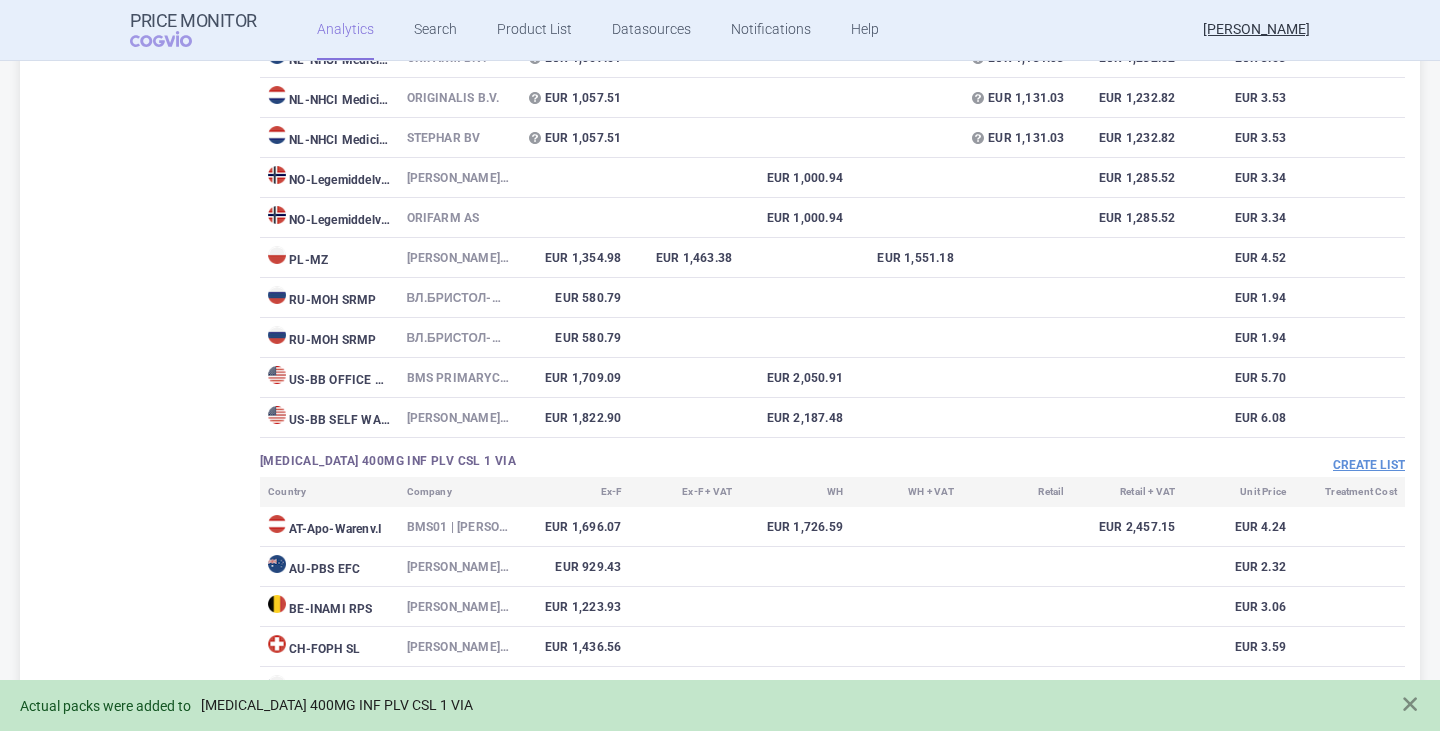 click on "[MEDICAL_DATA] 400MG INF PLV CSL 1 VIA" at bounding box center [337, 705] 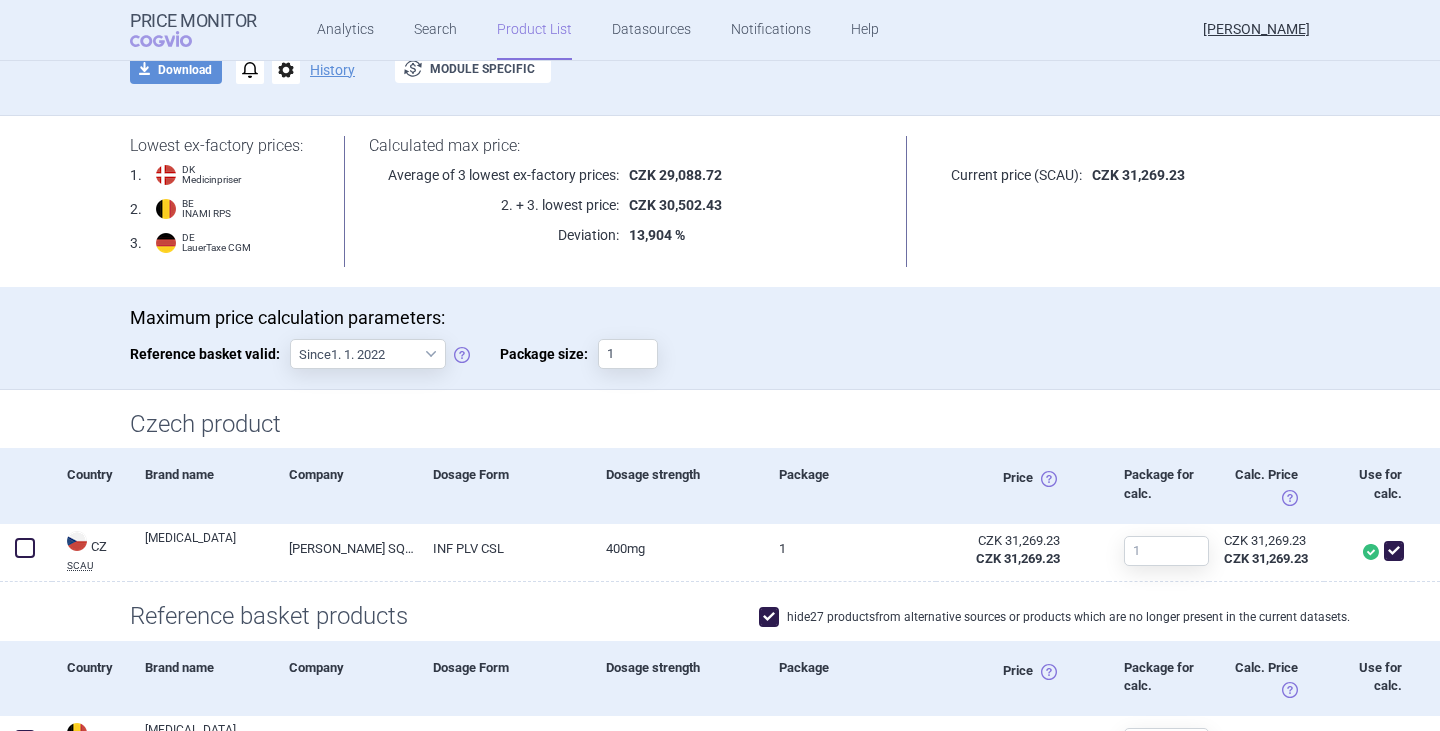 scroll, scrollTop: 100, scrollLeft: 0, axis: vertical 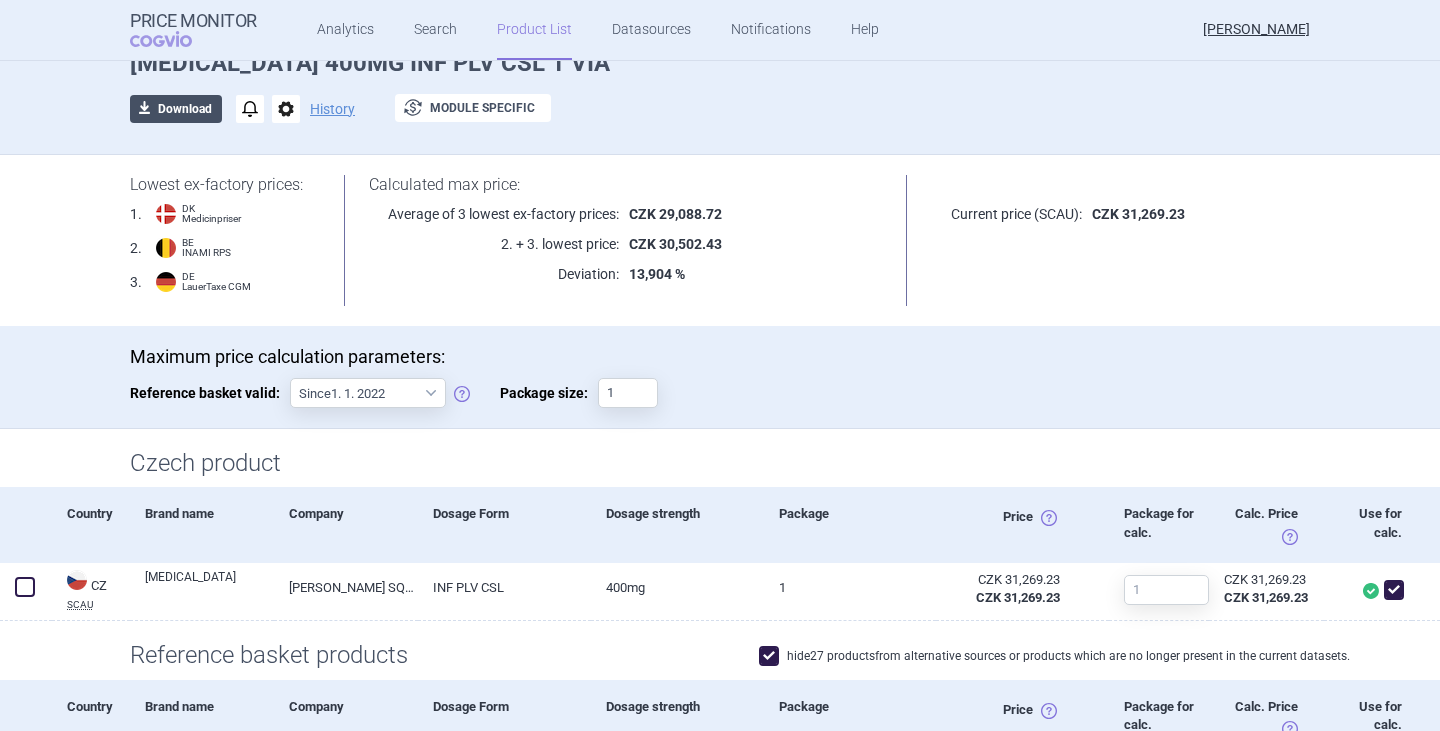 click on "download  Download" at bounding box center [176, 109] 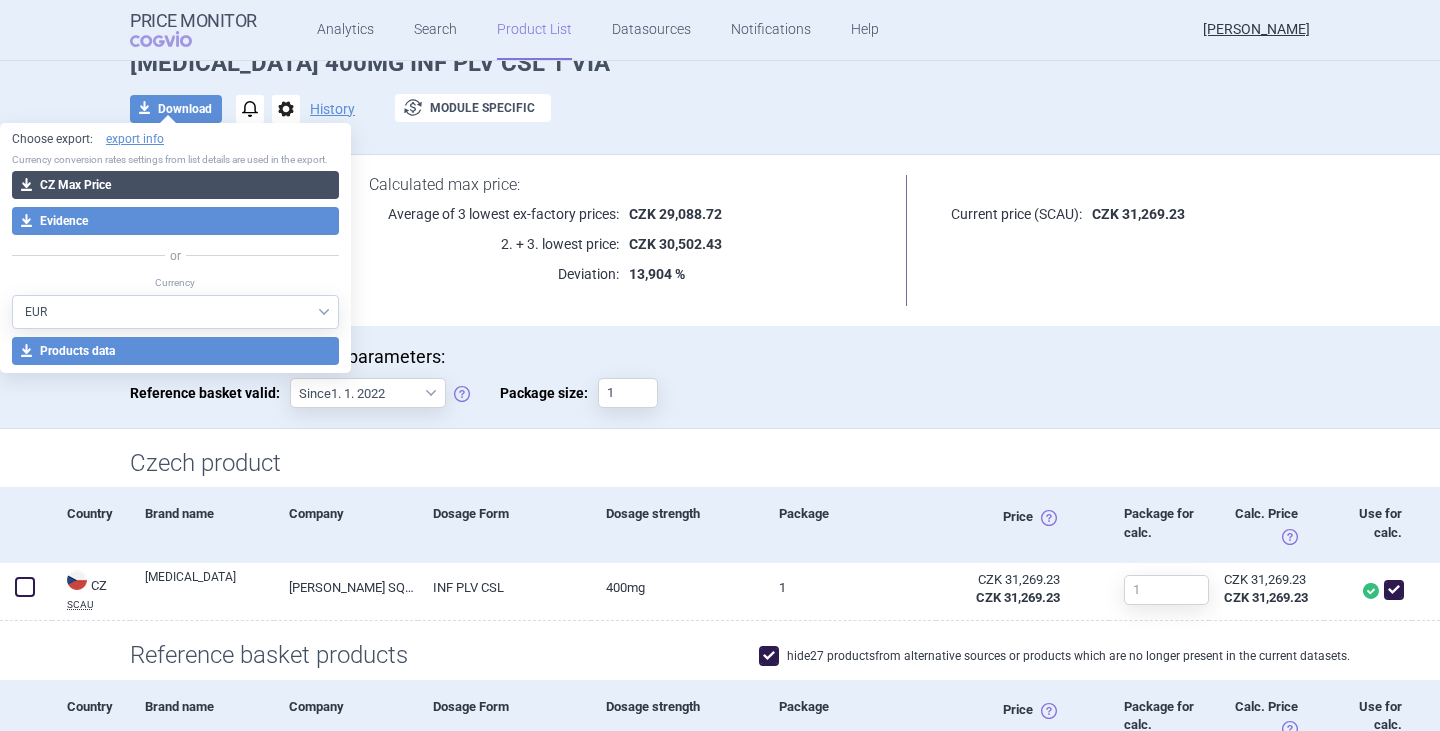 click on "download  CZ Max Price" at bounding box center (175, 185) 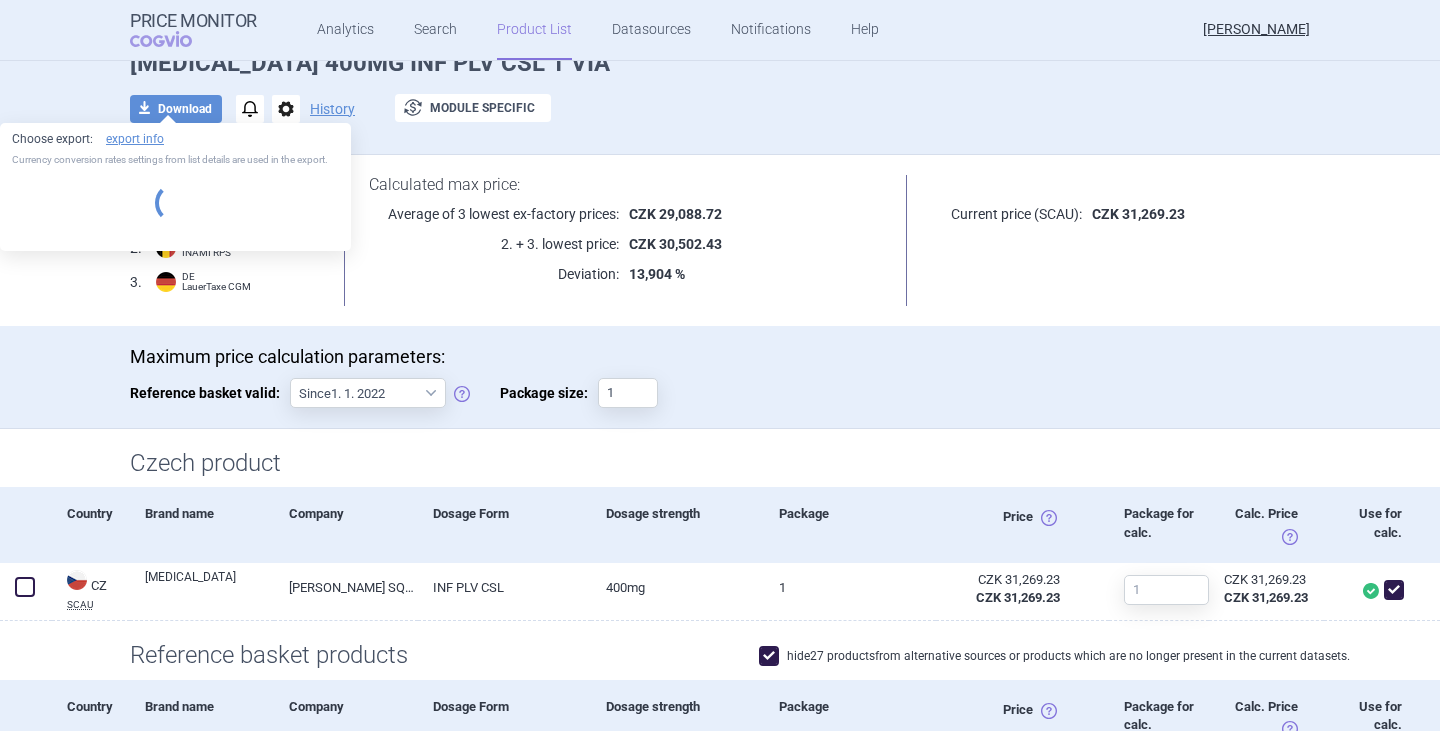 select on "EUR" 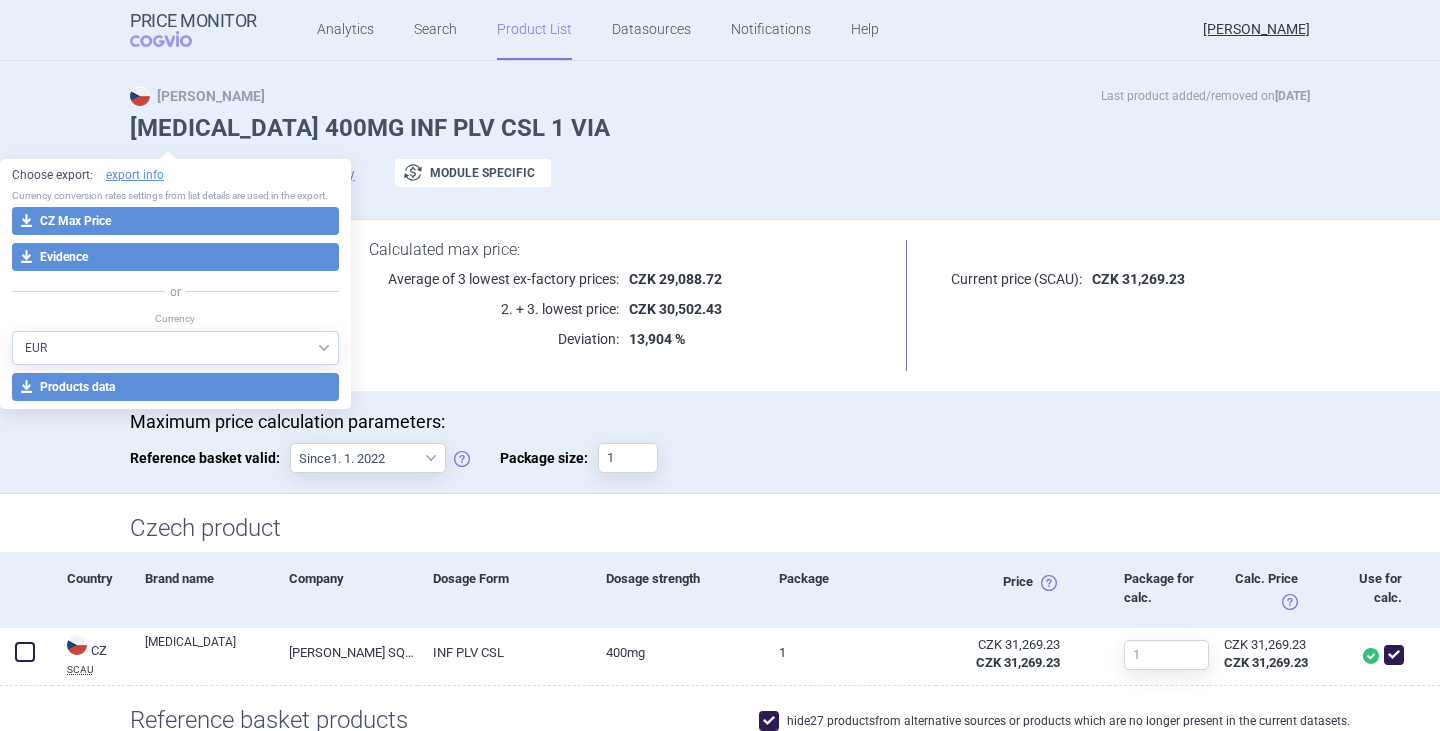 scroll, scrollTop: 0, scrollLeft: 0, axis: both 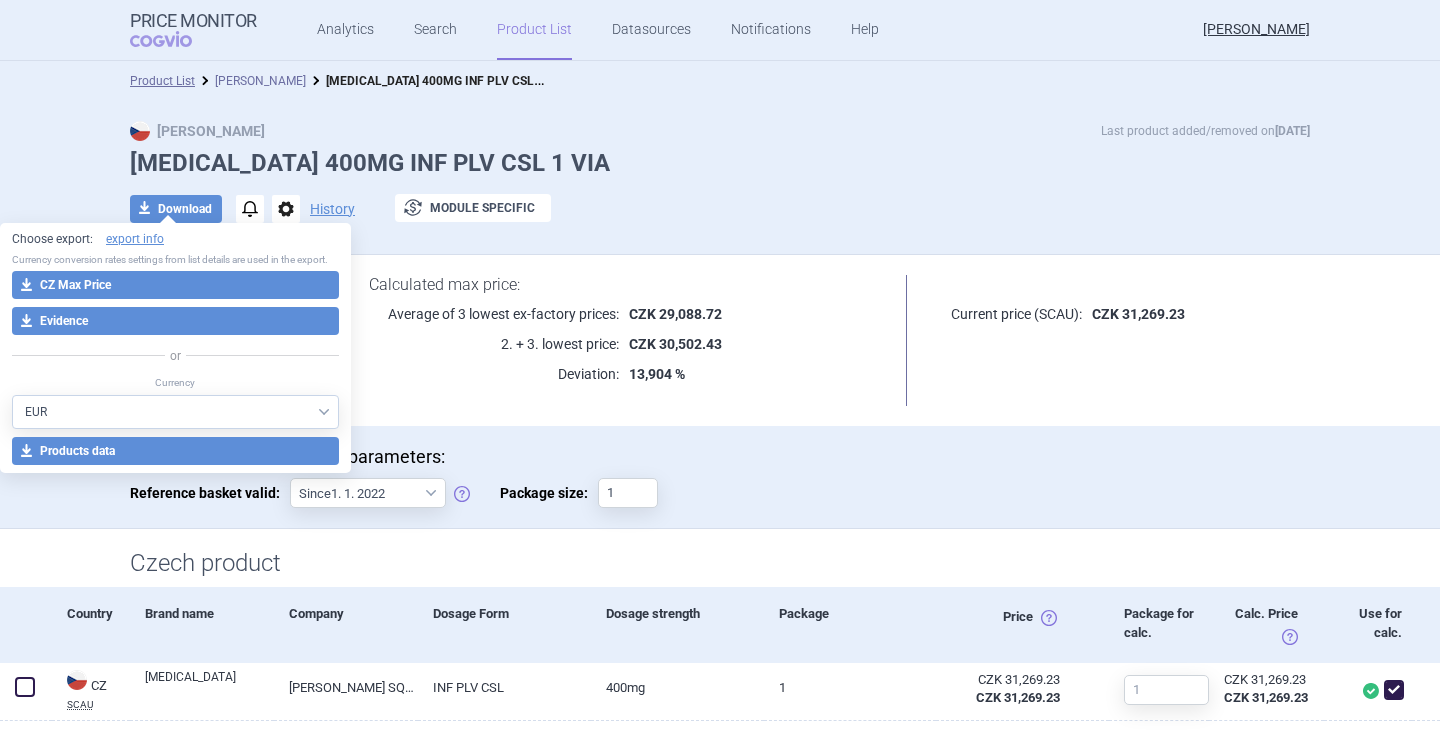 click on "[PERSON_NAME]" at bounding box center (260, 81) 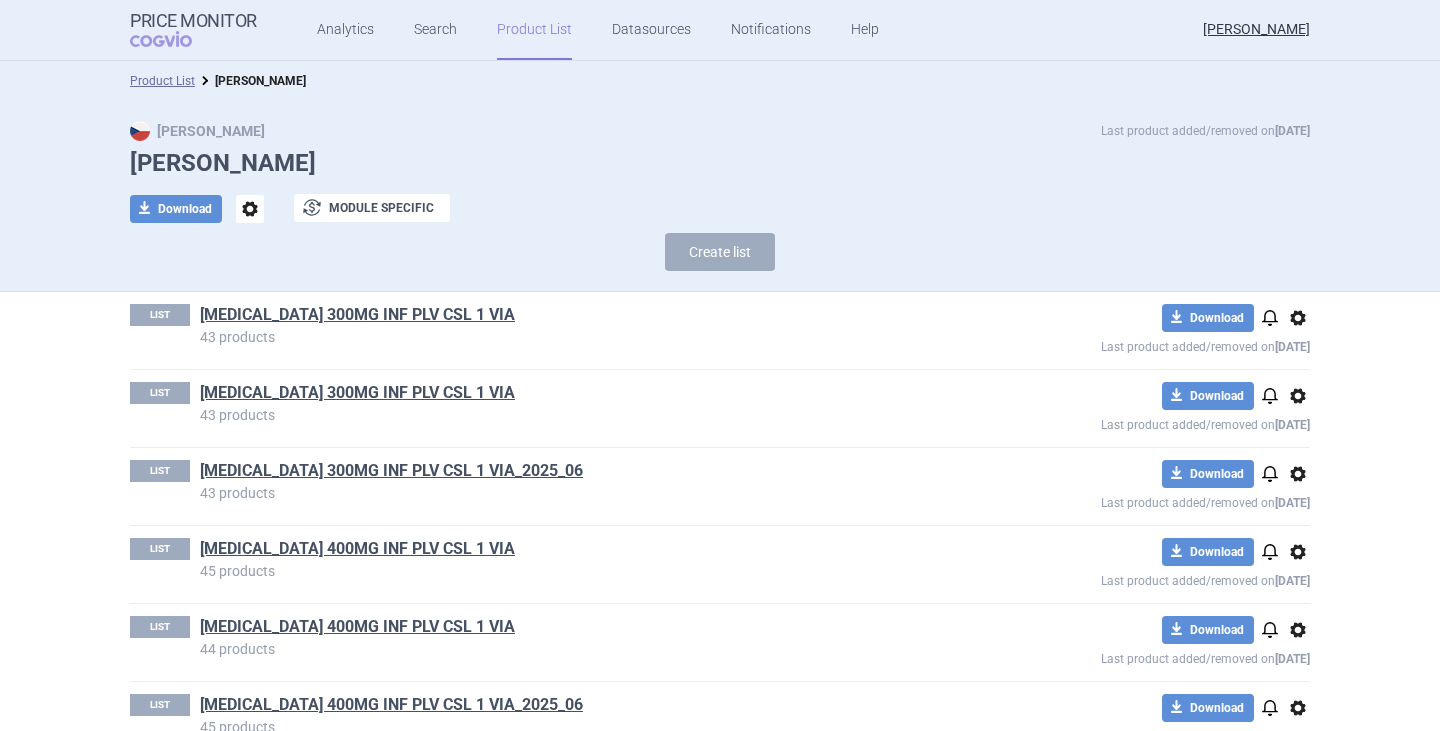 scroll, scrollTop: 49, scrollLeft: 0, axis: vertical 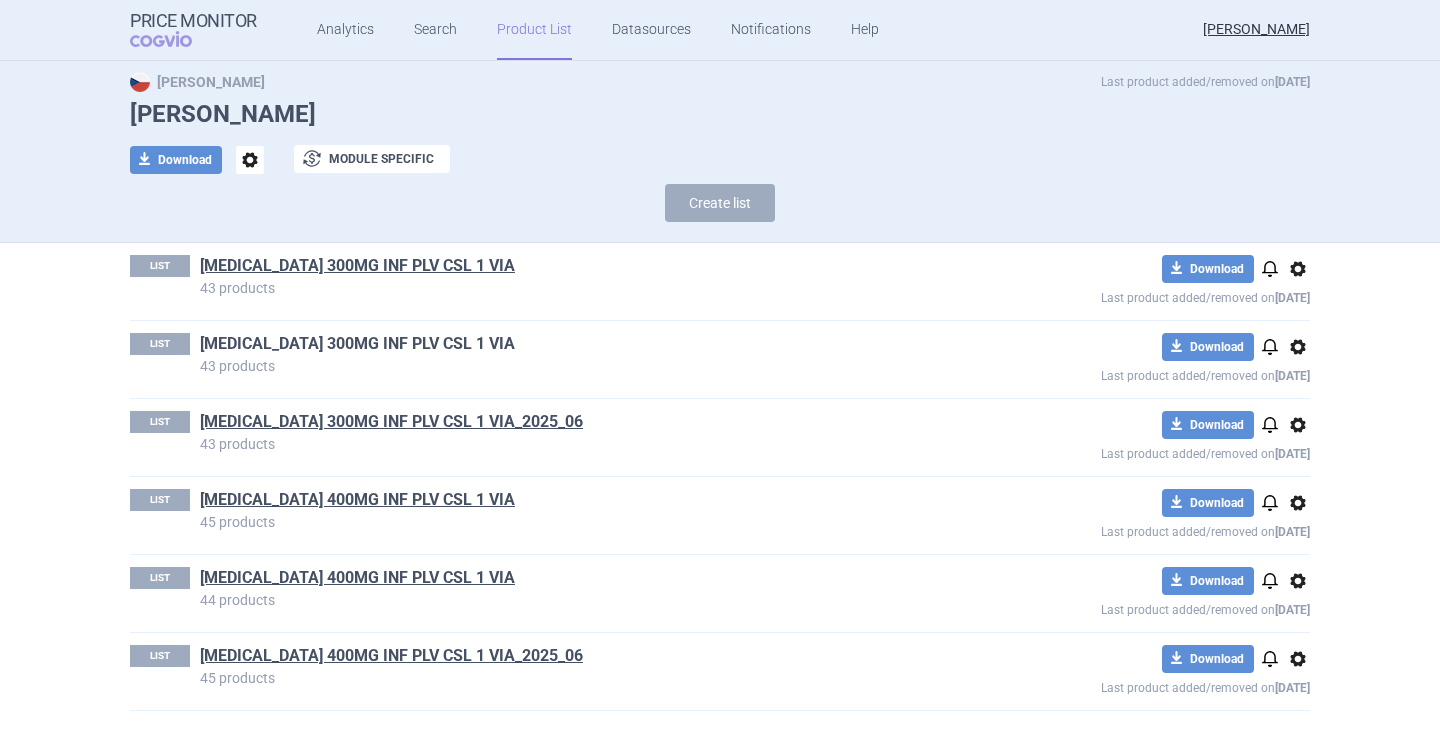 click on "[MEDICAL_DATA] 300MG INF PLV CSL 1 VIA" at bounding box center [357, 344] 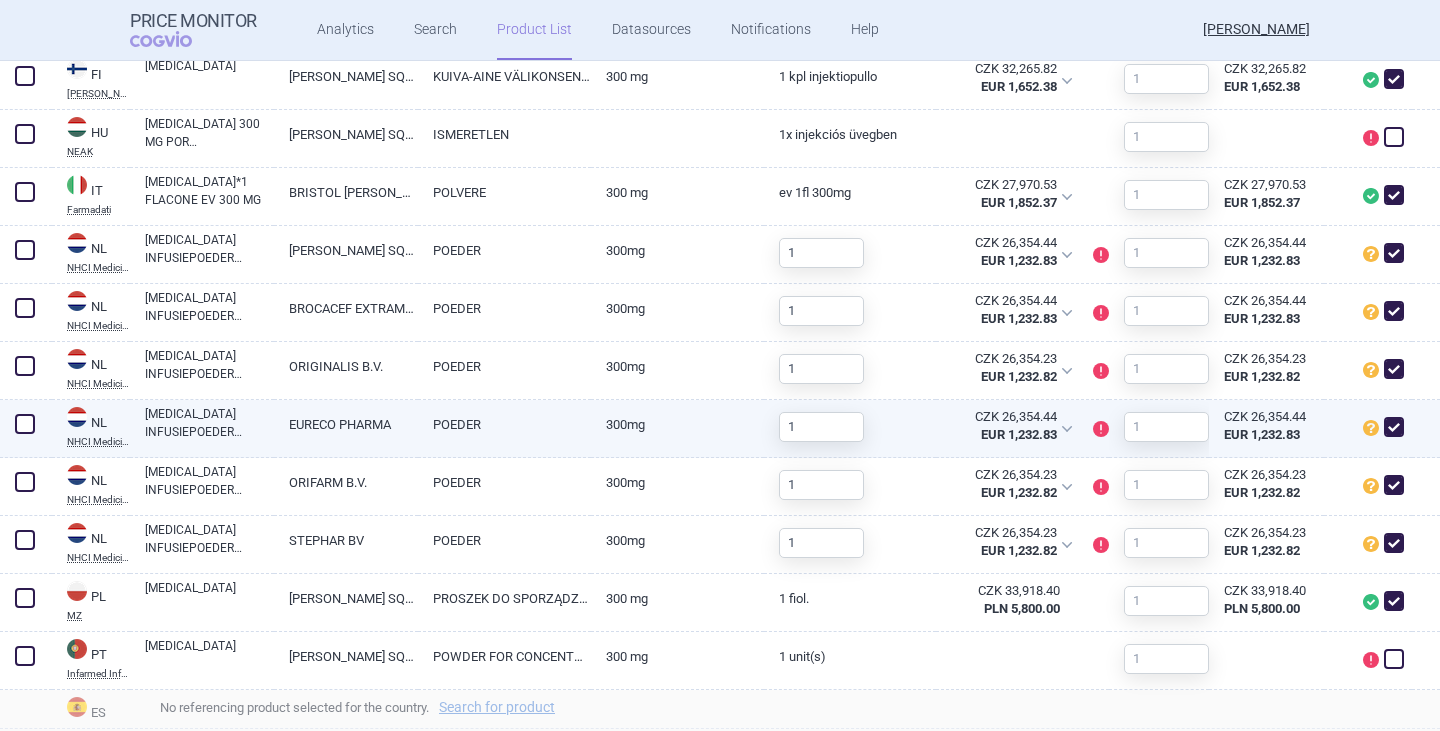 scroll, scrollTop: 1000, scrollLeft: 0, axis: vertical 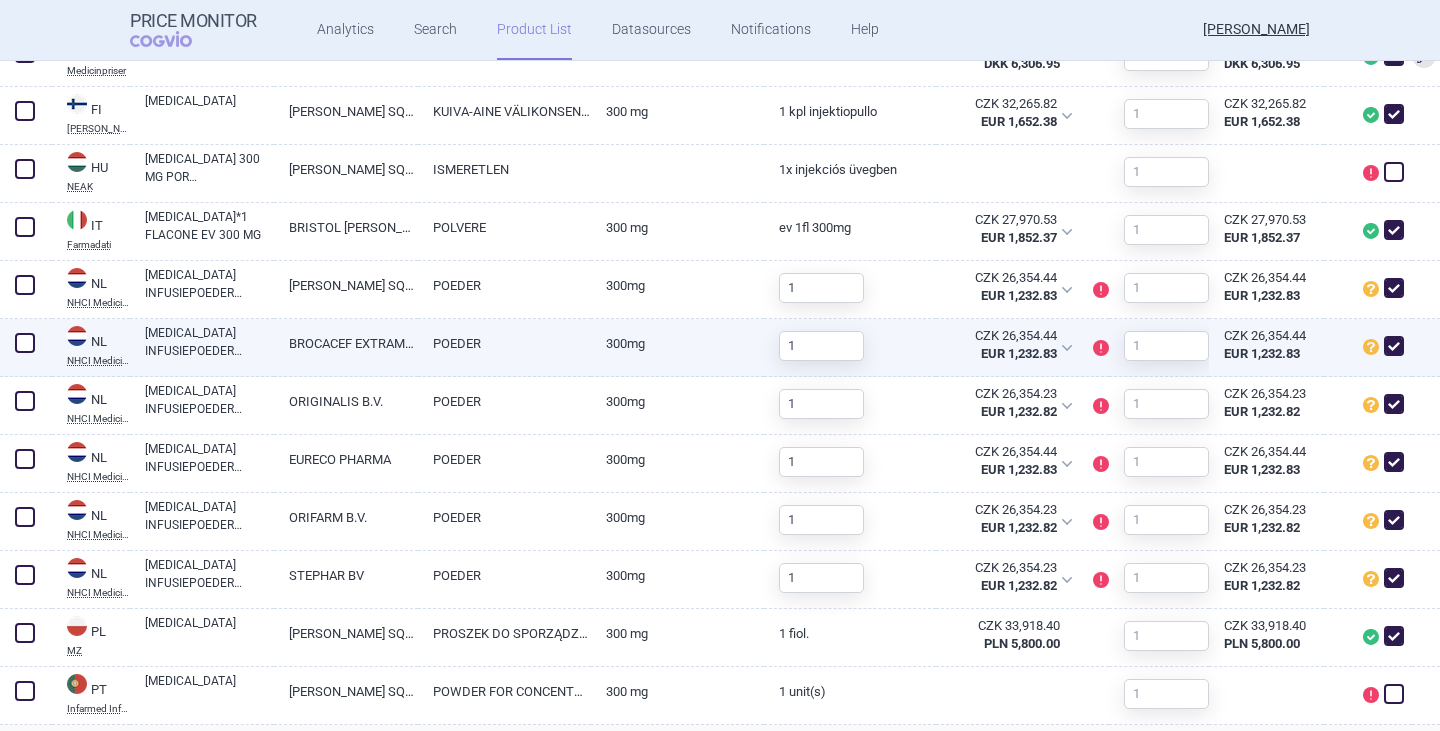 click at bounding box center (1394, 346) 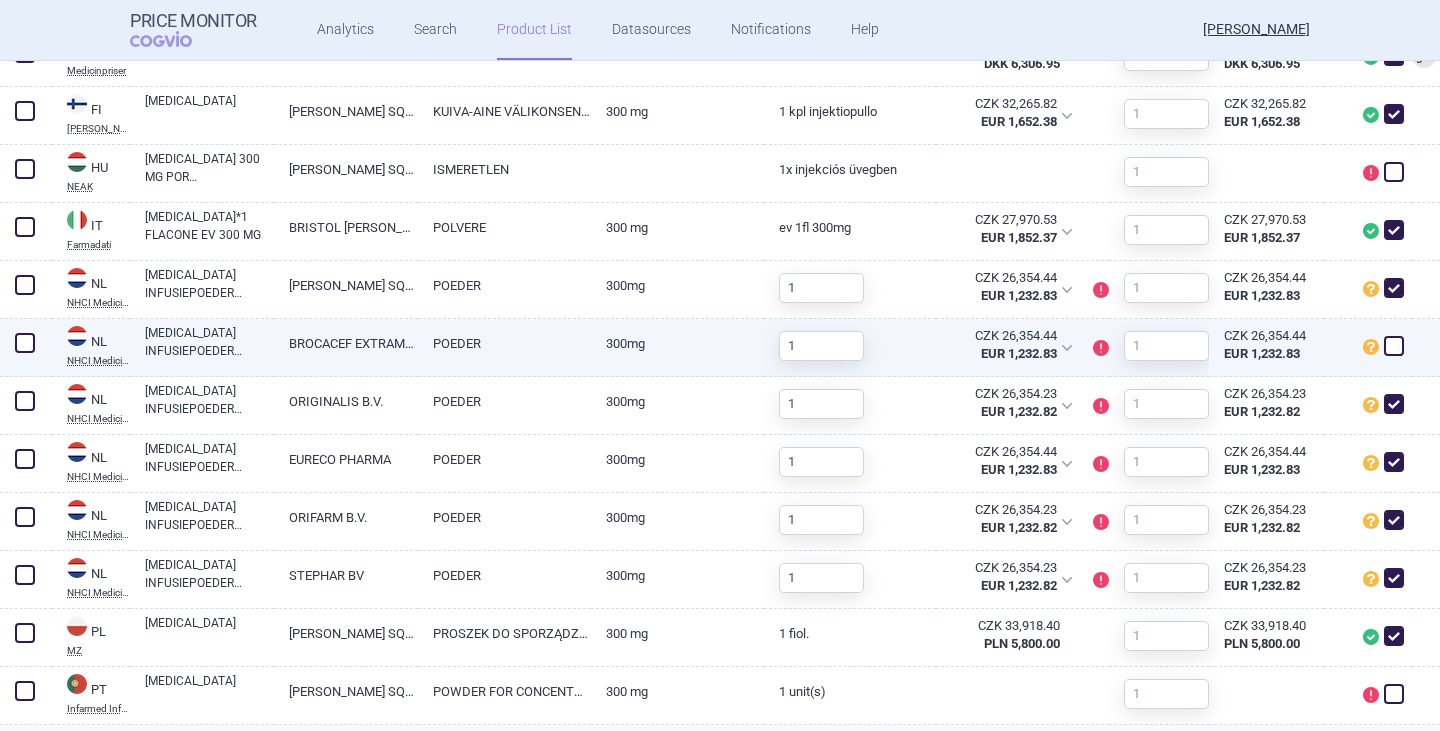 checkbox on "false" 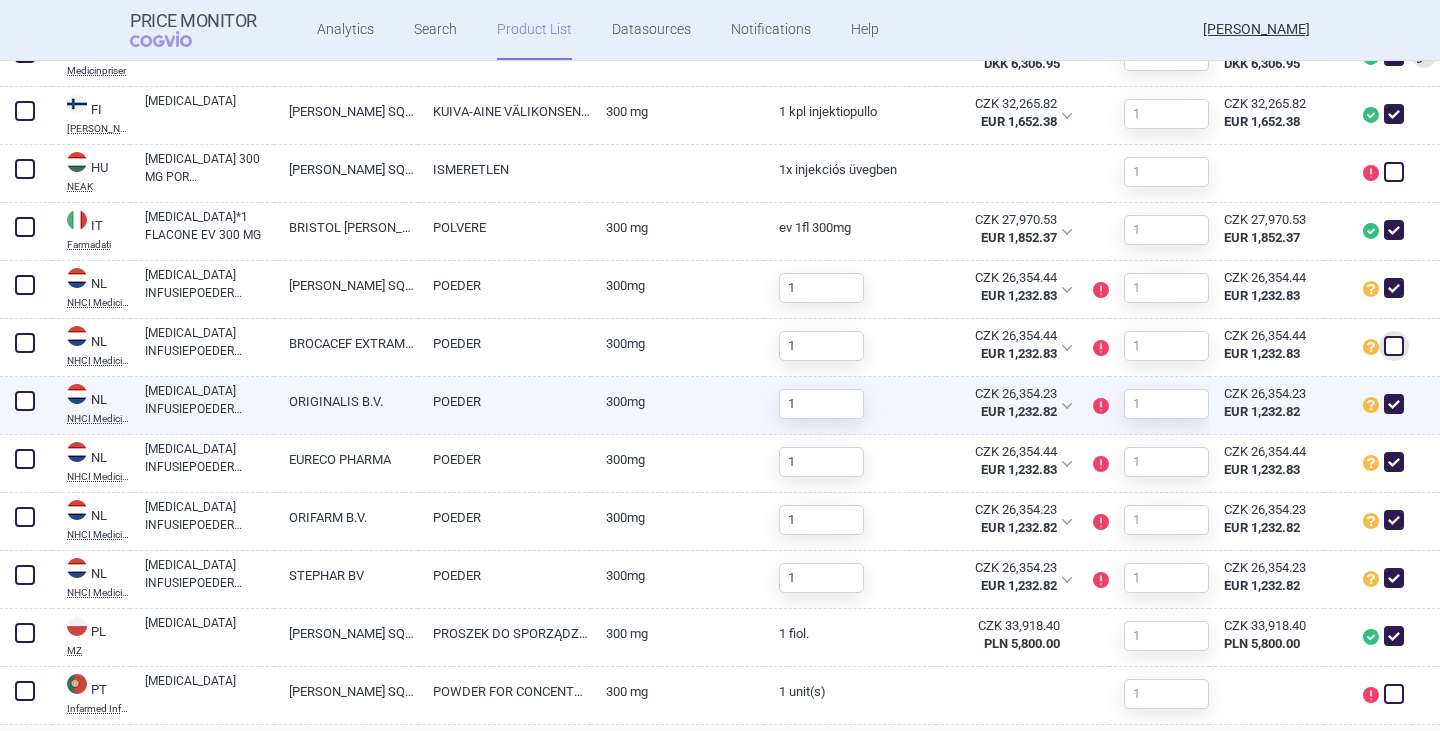 click at bounding box center [1394, 404] 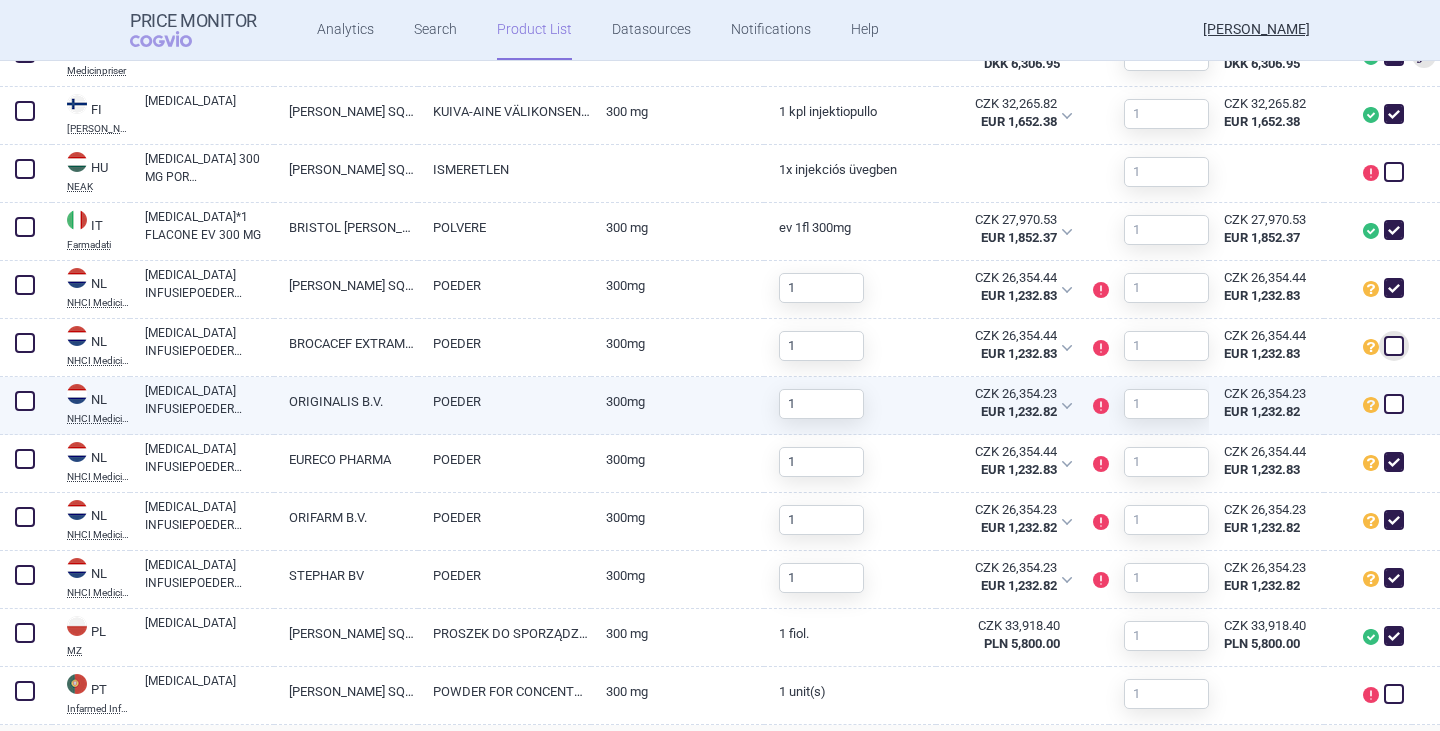 checkbox on "false" 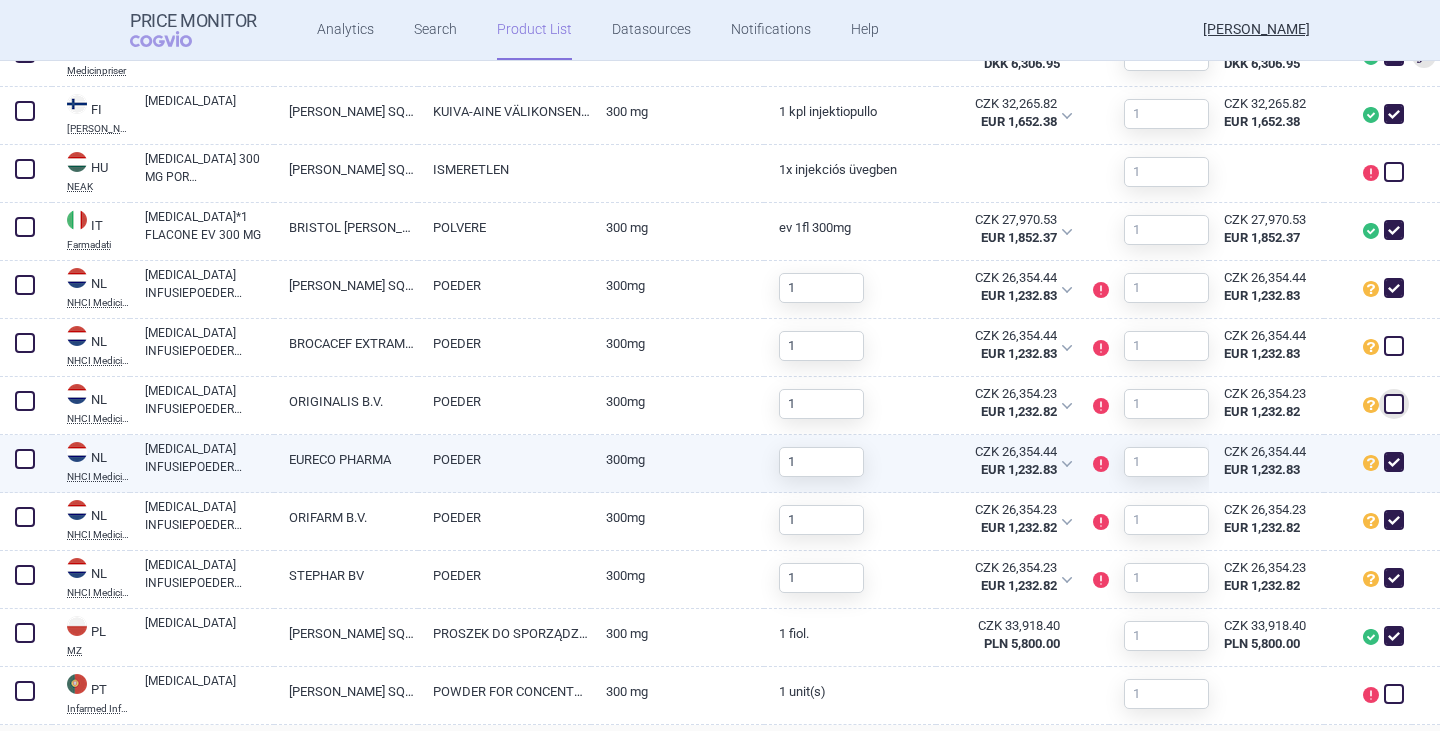 drag, startPoint x: 1373, startPoint y: 463, endPoint x: 1373, endPoint y: 502, distance: 39 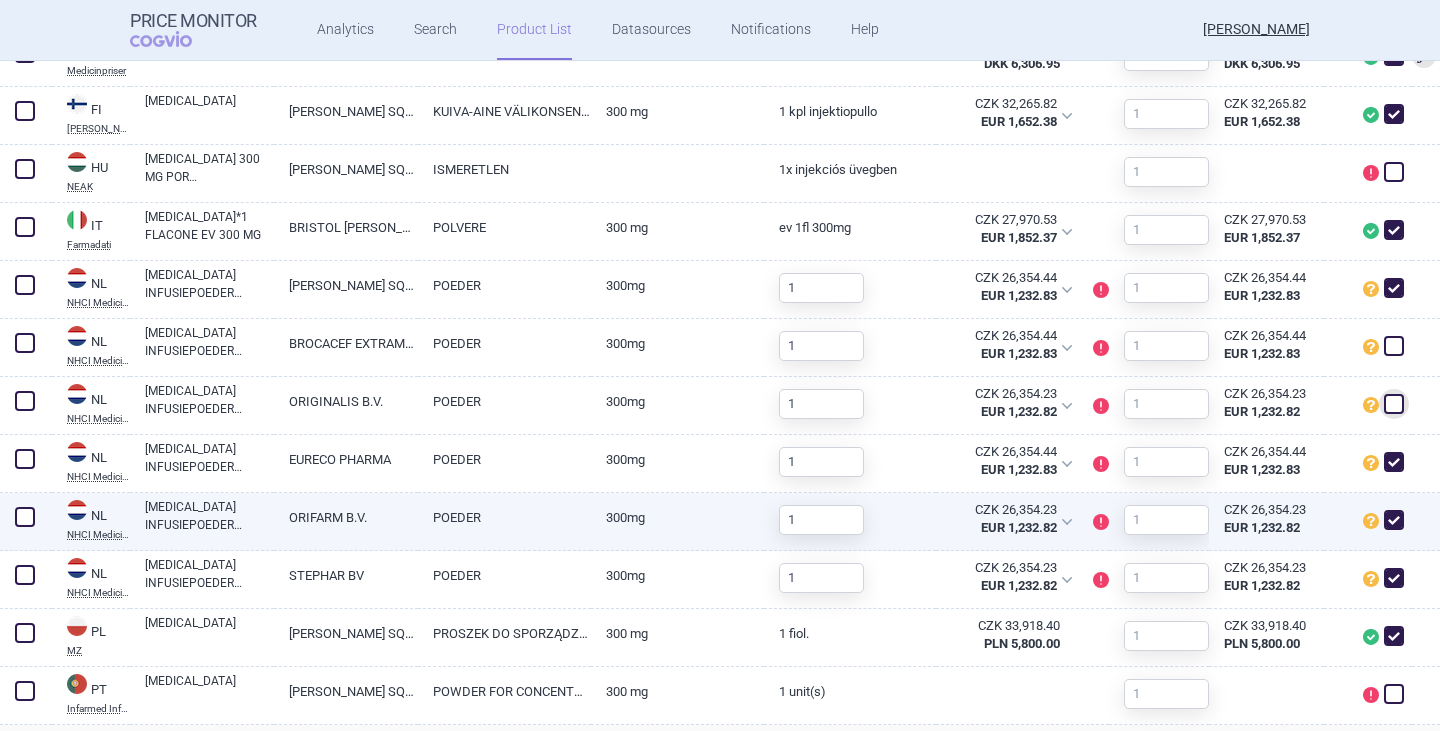 click at bounding box center (1394, 462) 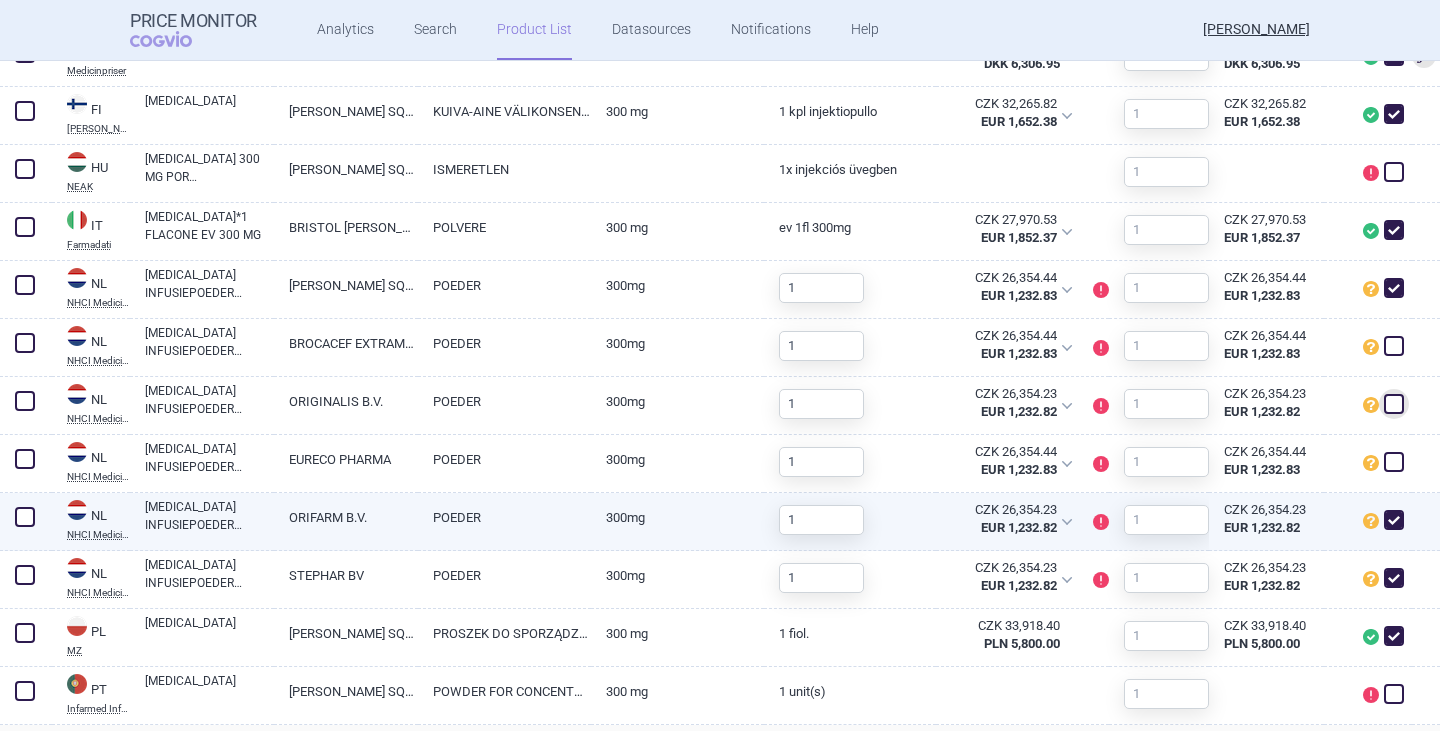 checkbox on "false" 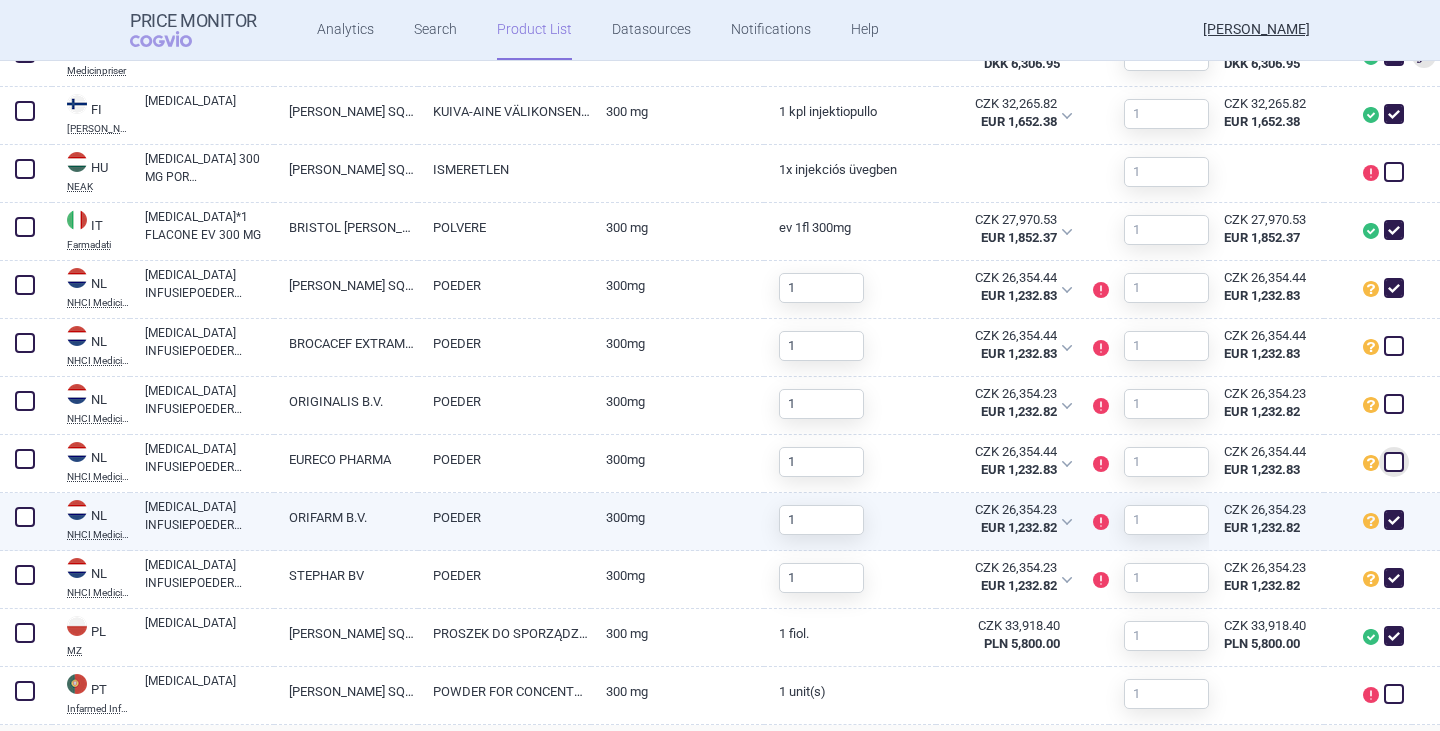 click at bounding box center [1394, 520] 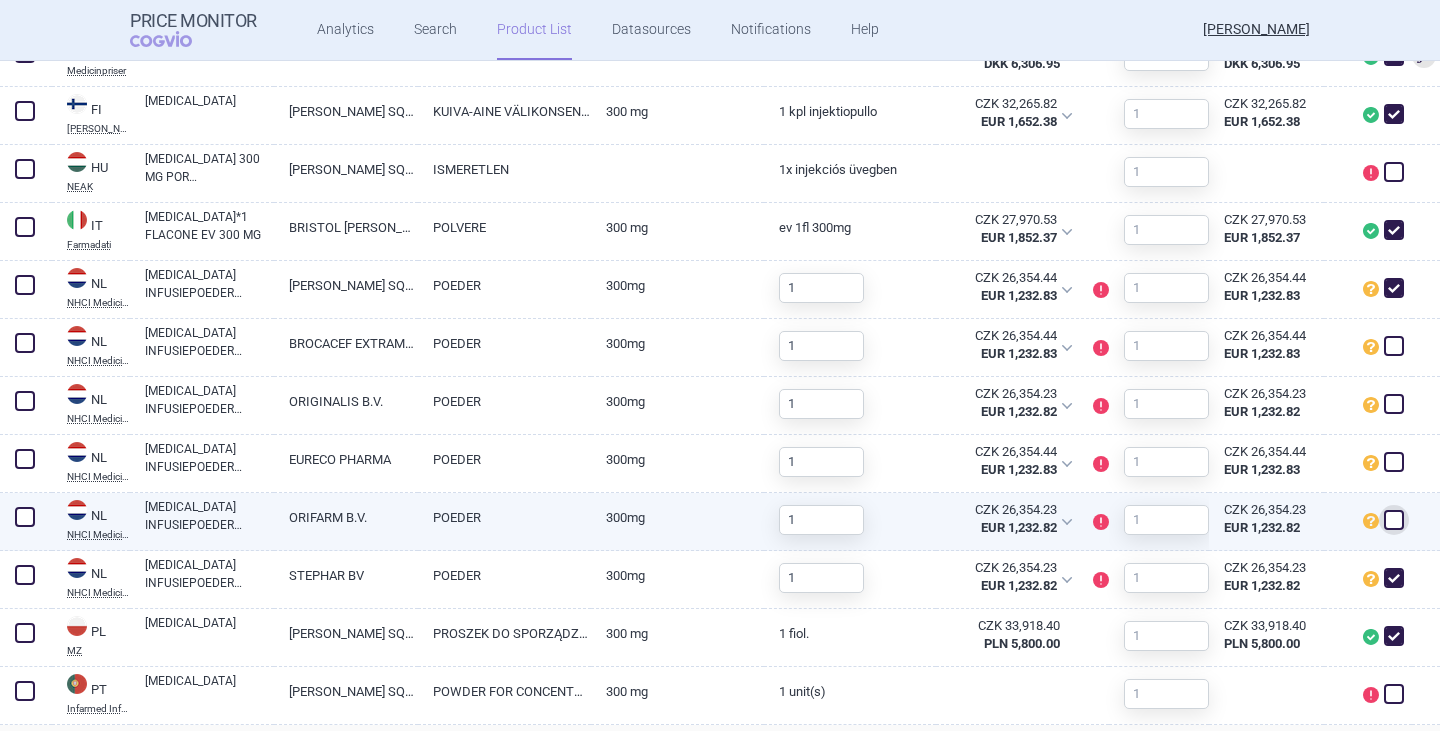 checkbox on "false" 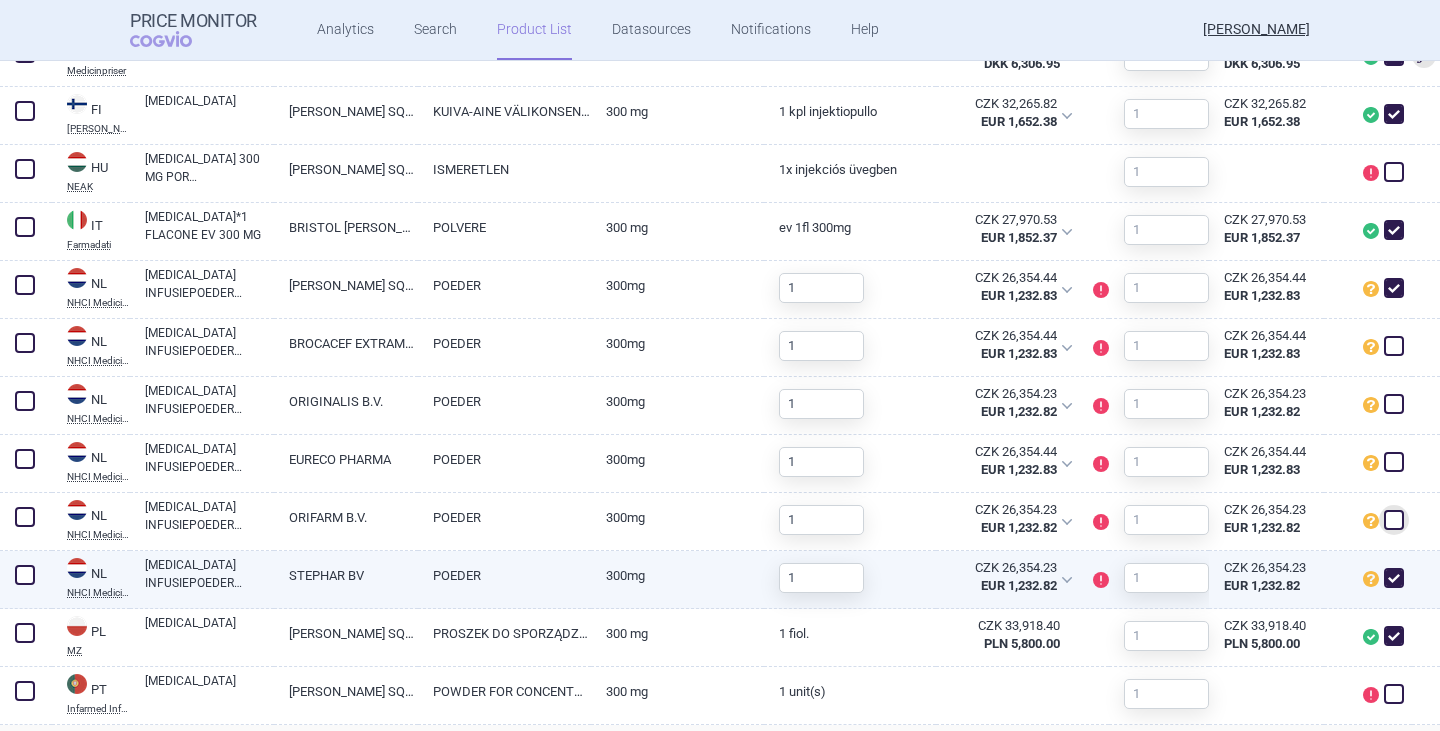 click at bounding box center [1394, 578] 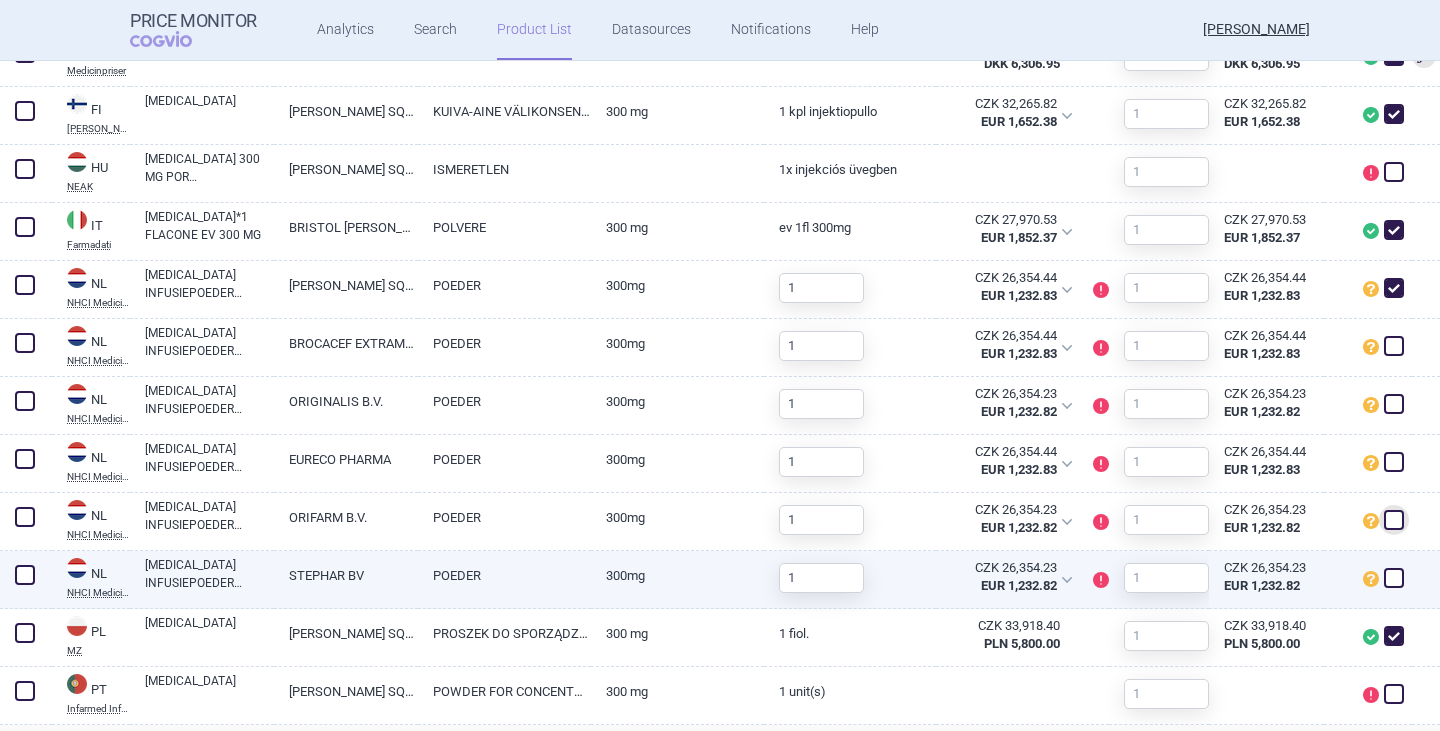 checkbox on "false" 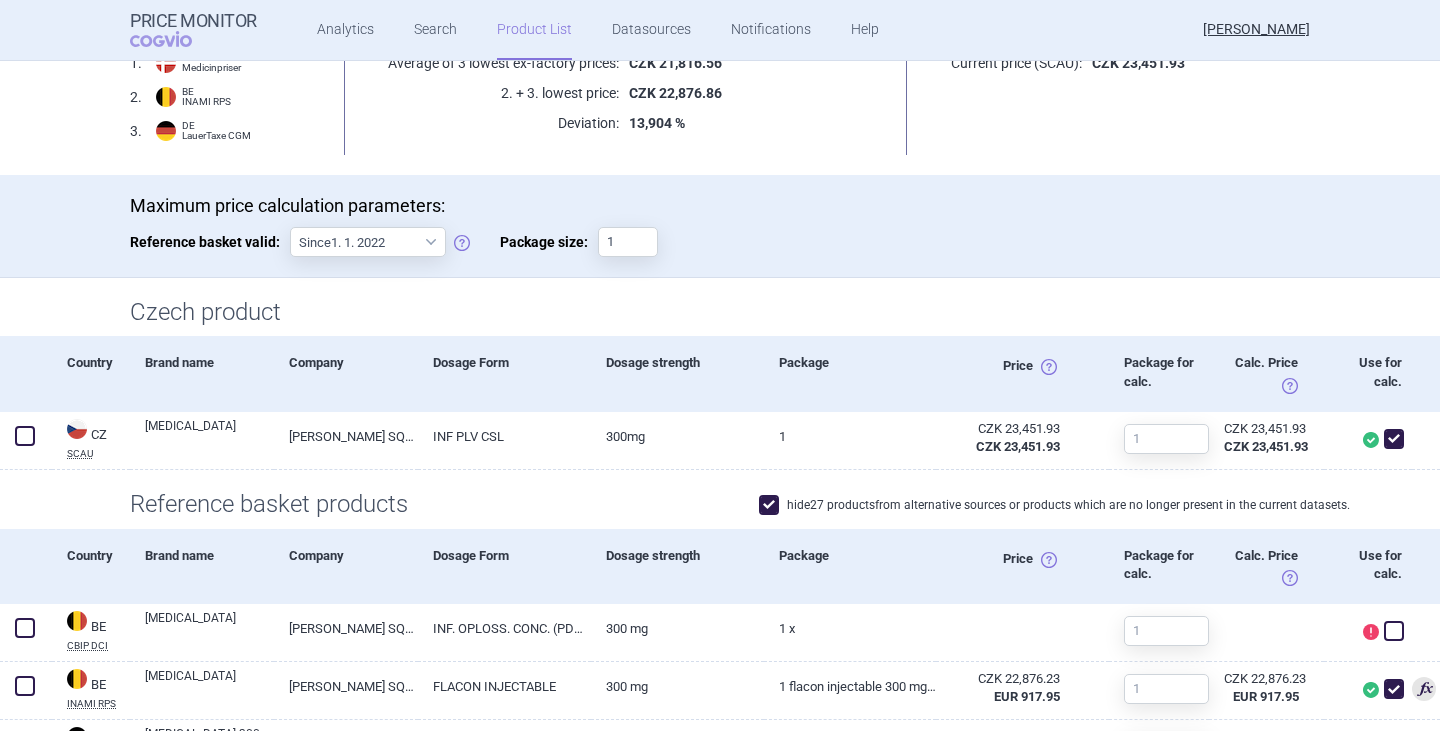 scroll, scrollTop: 100, scrollLeft: 0, axis: vertical 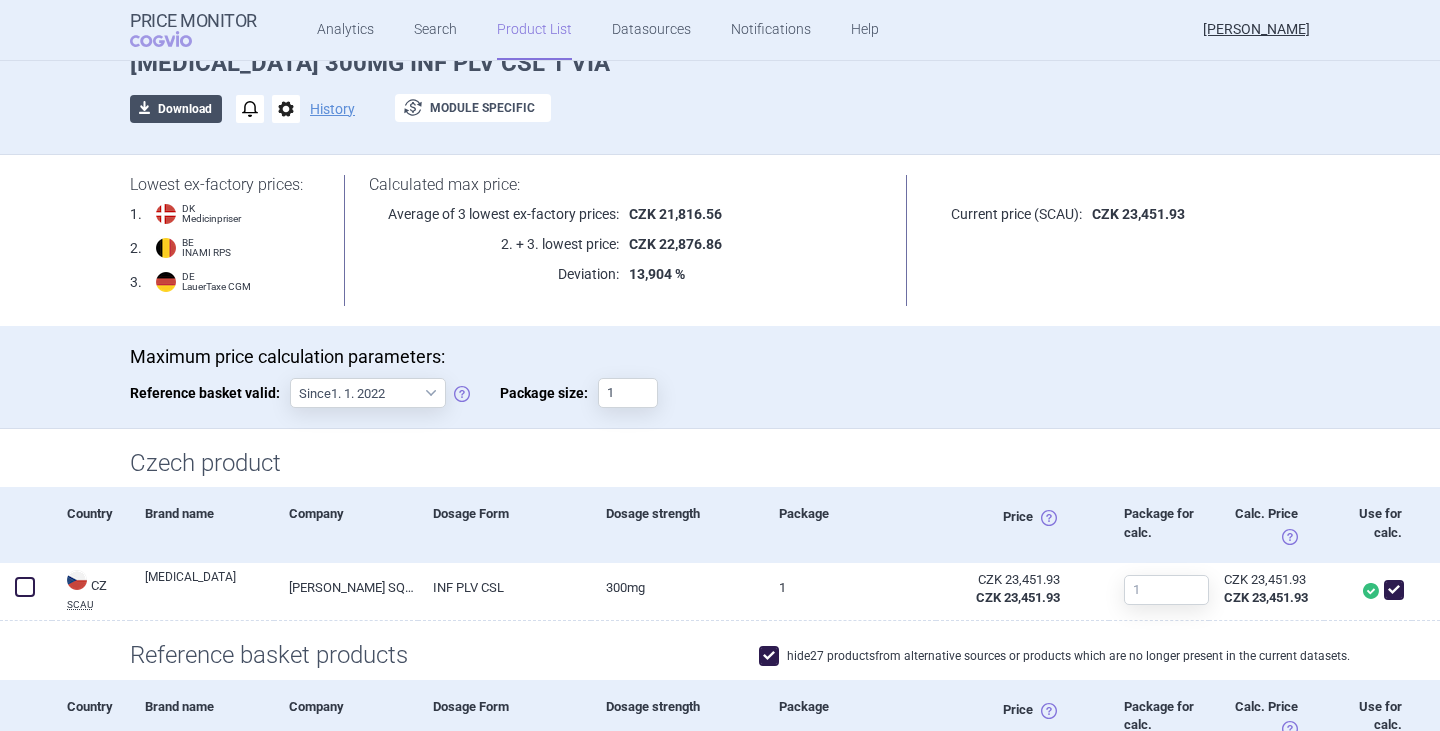click on "download  Download" at bounding box center [176, 109] 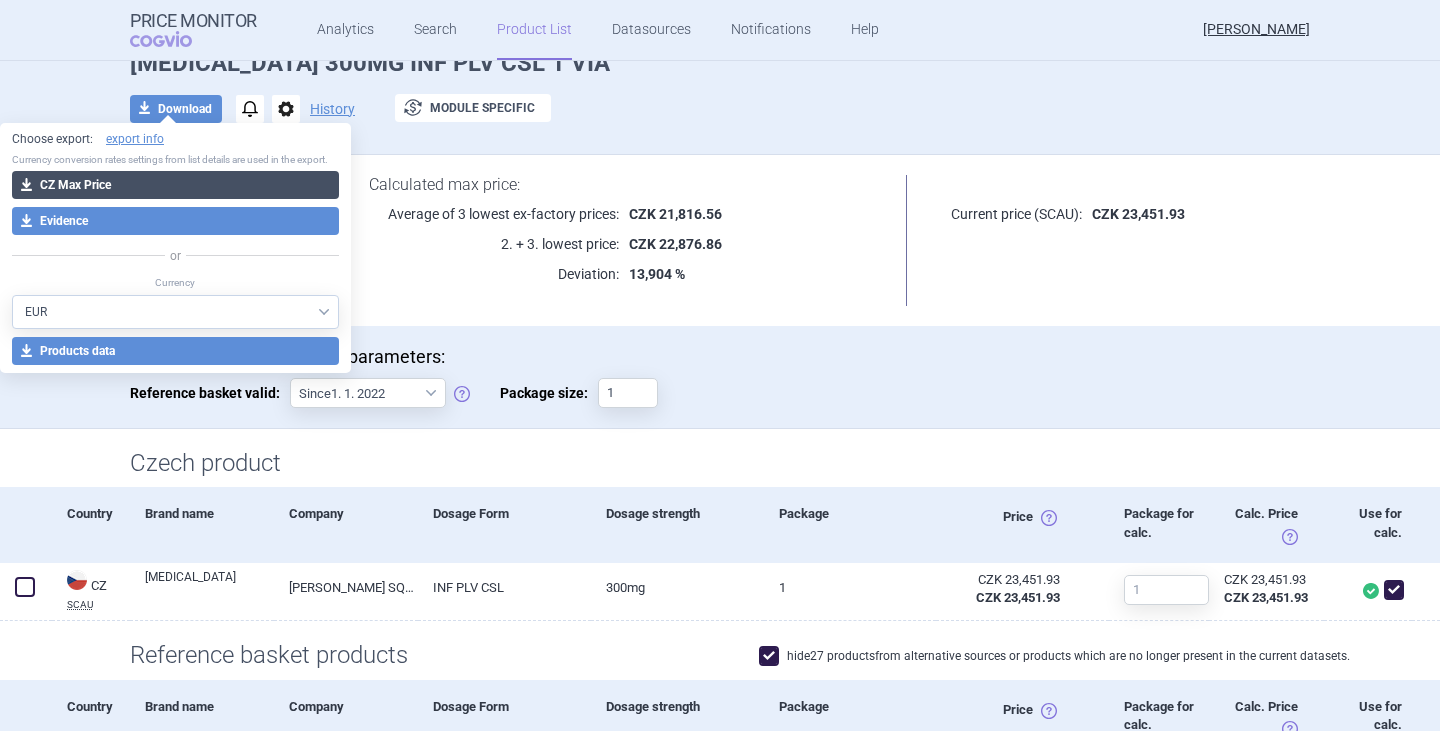 click on "download  CZ Max Price" at bounding box center [175, 185] 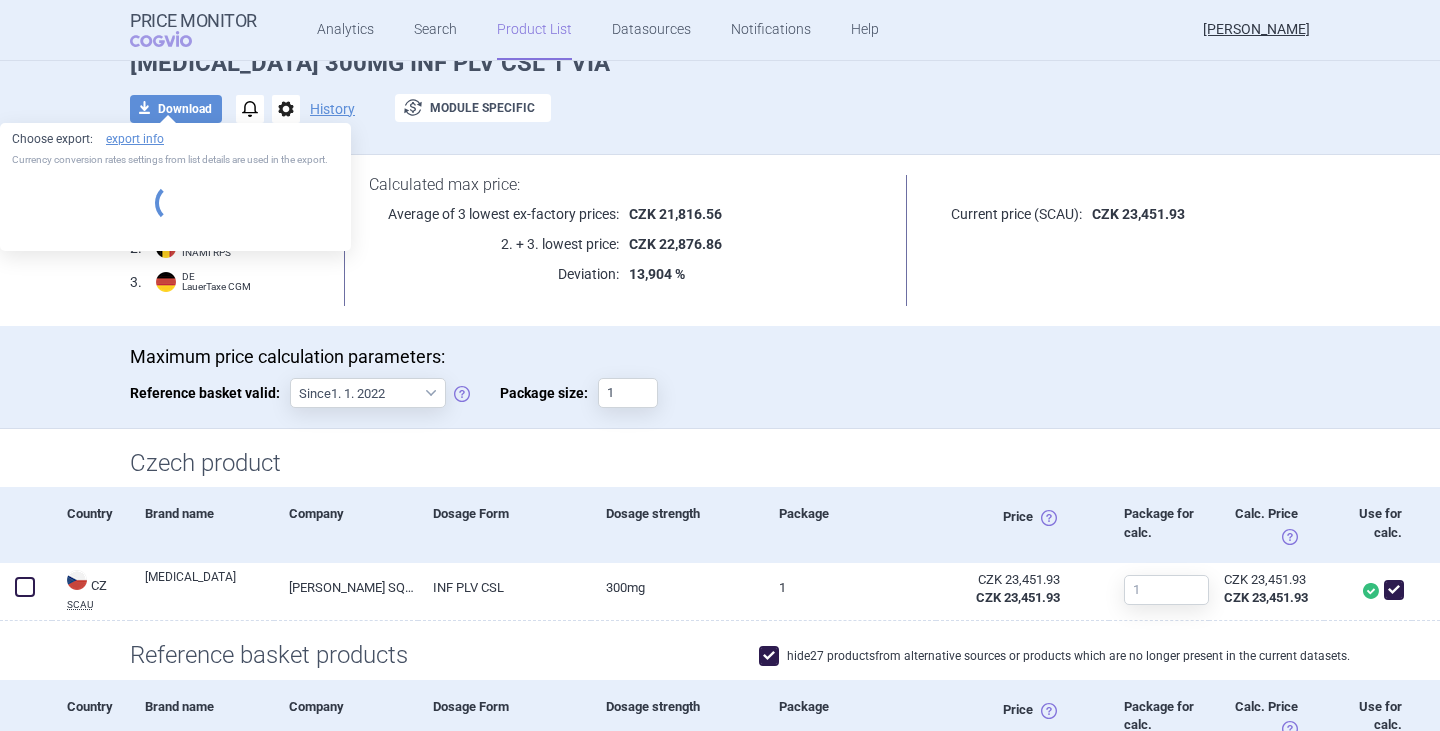 select on "EUR" 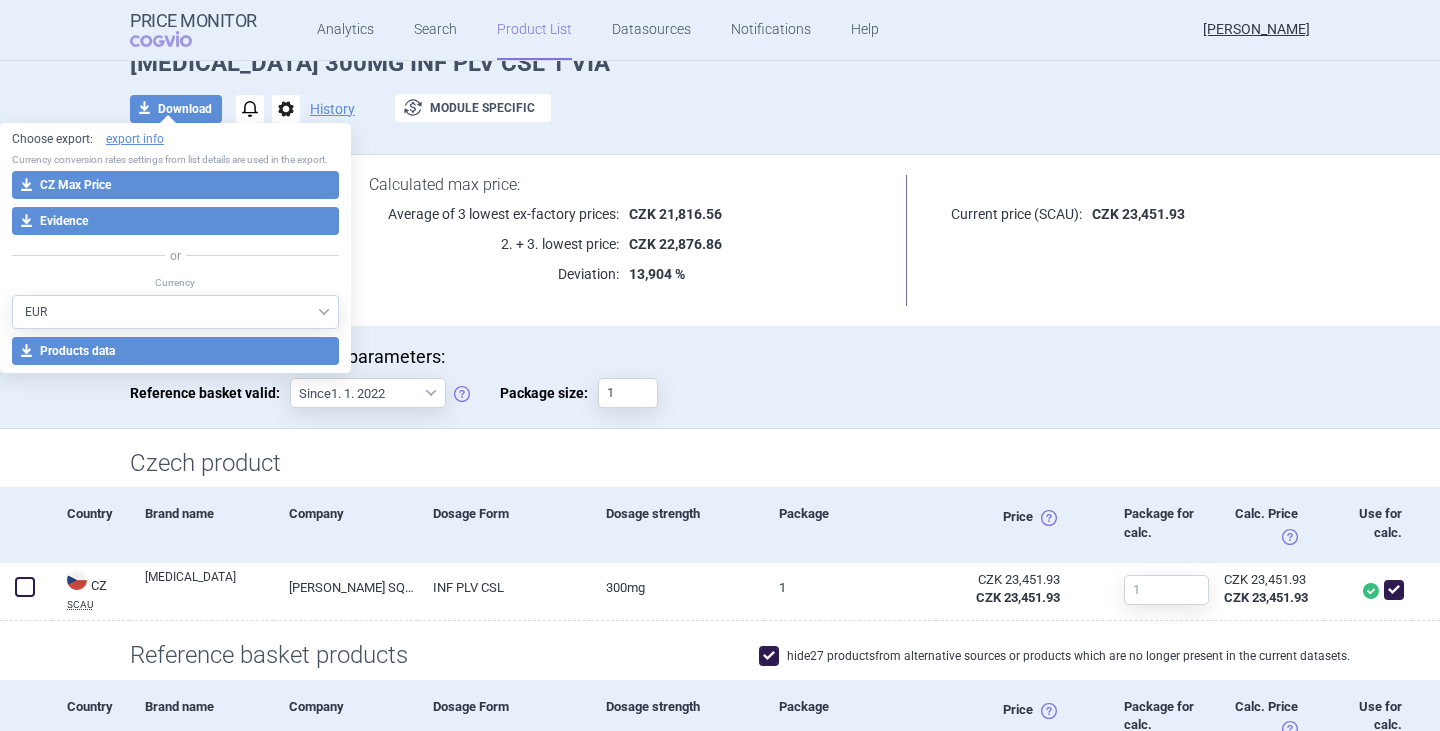 scroll, scrollTop: 0, scrollLeft: 0, axis: both 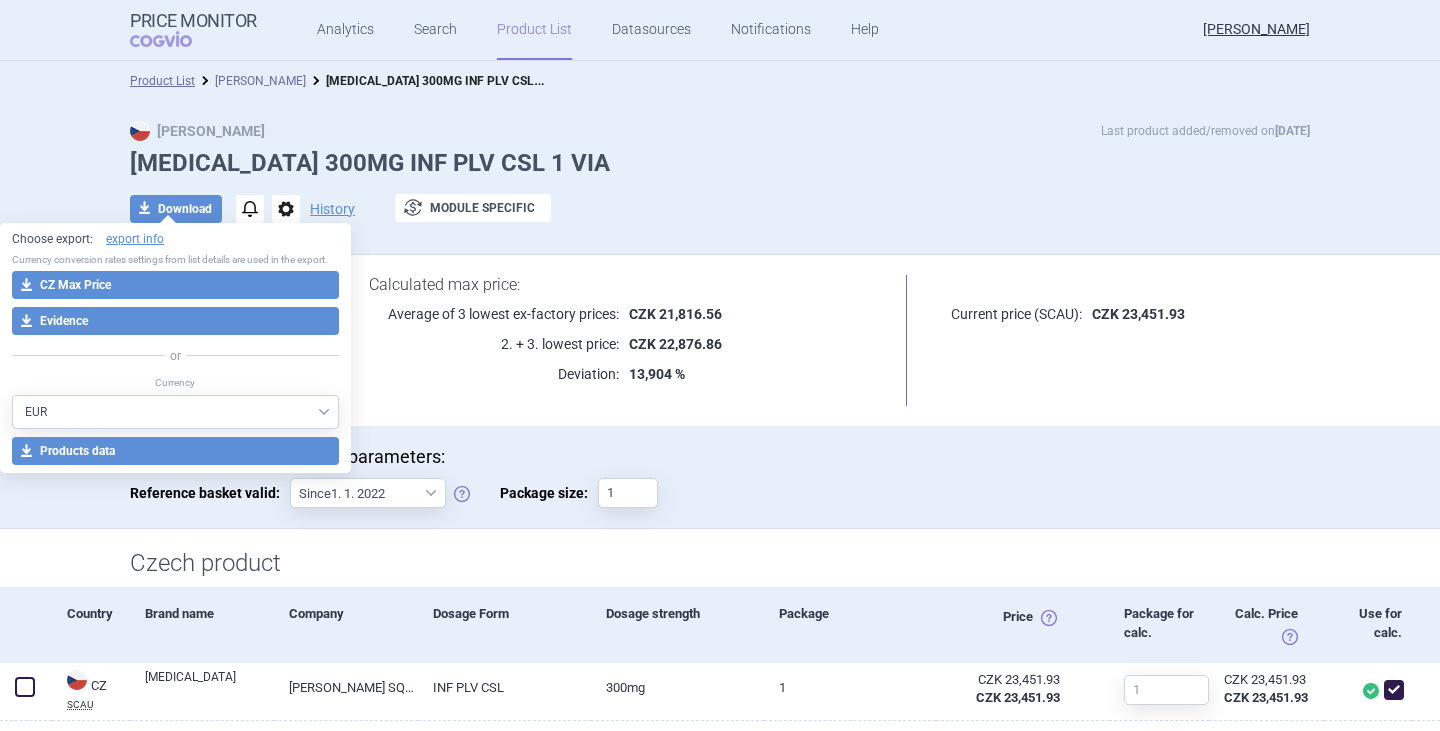 click on "[PERSON_NAME]" at bounding box center [260, 81] 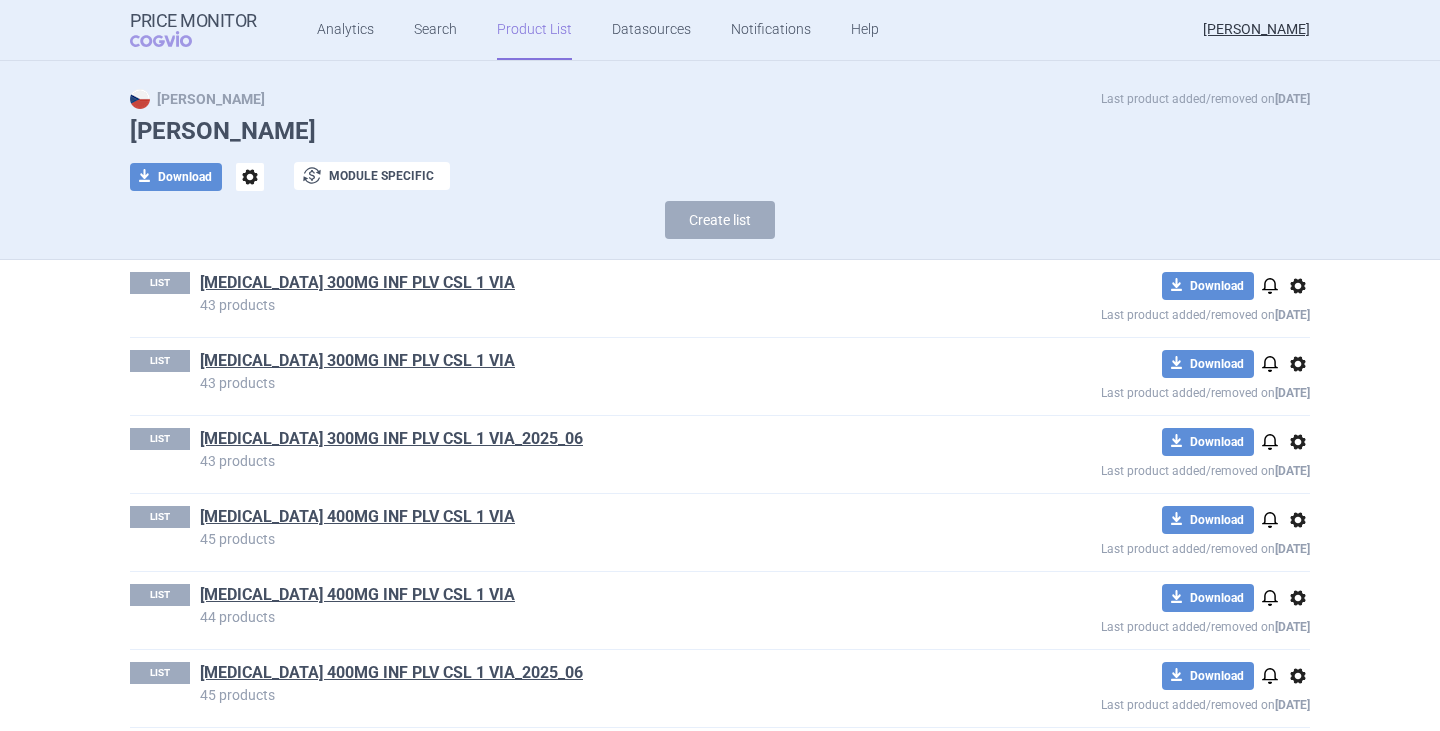 scroll, scrollTop: 49, scrollLeft: 0, axis: vertical 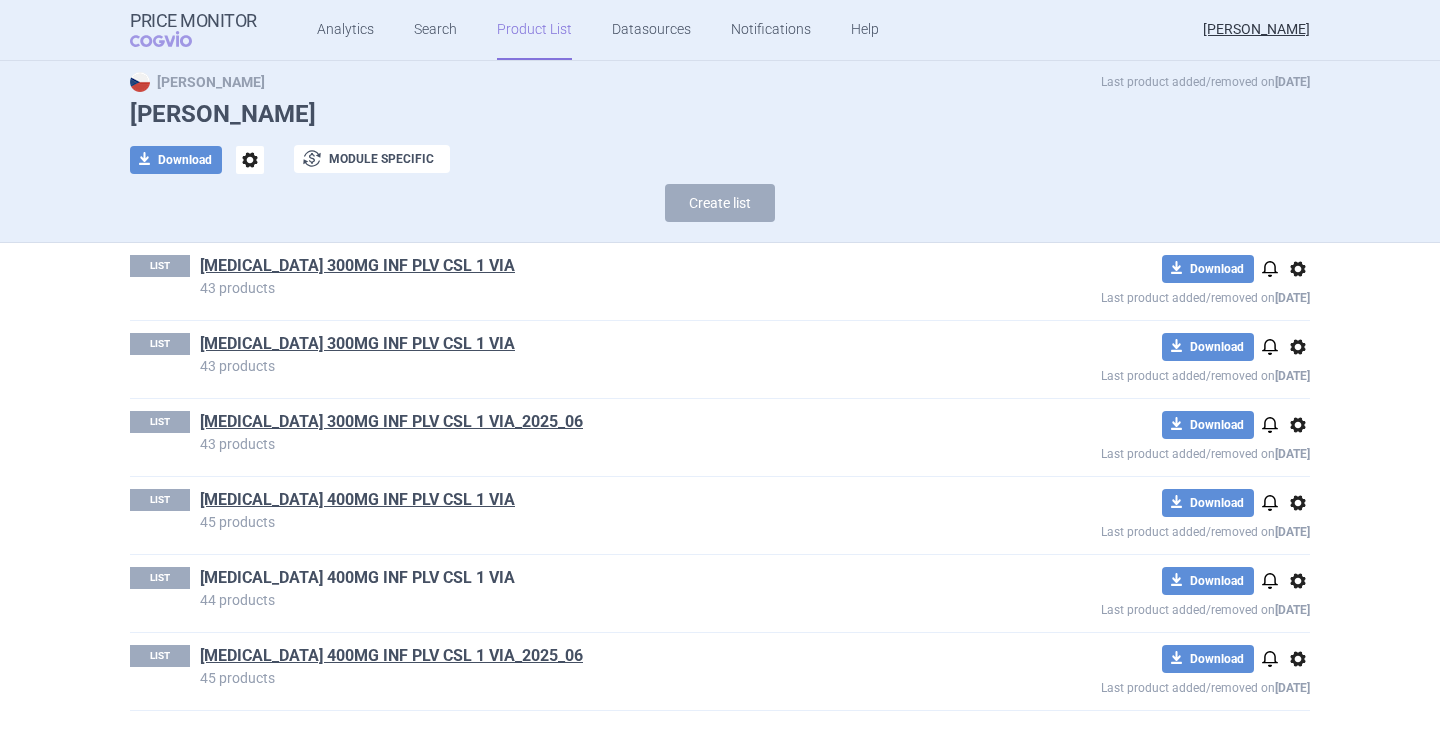 click on "[MEDICAL_DATA] 400MG INF PLV CSL 1 VIA" at bounding box center [357, 578] 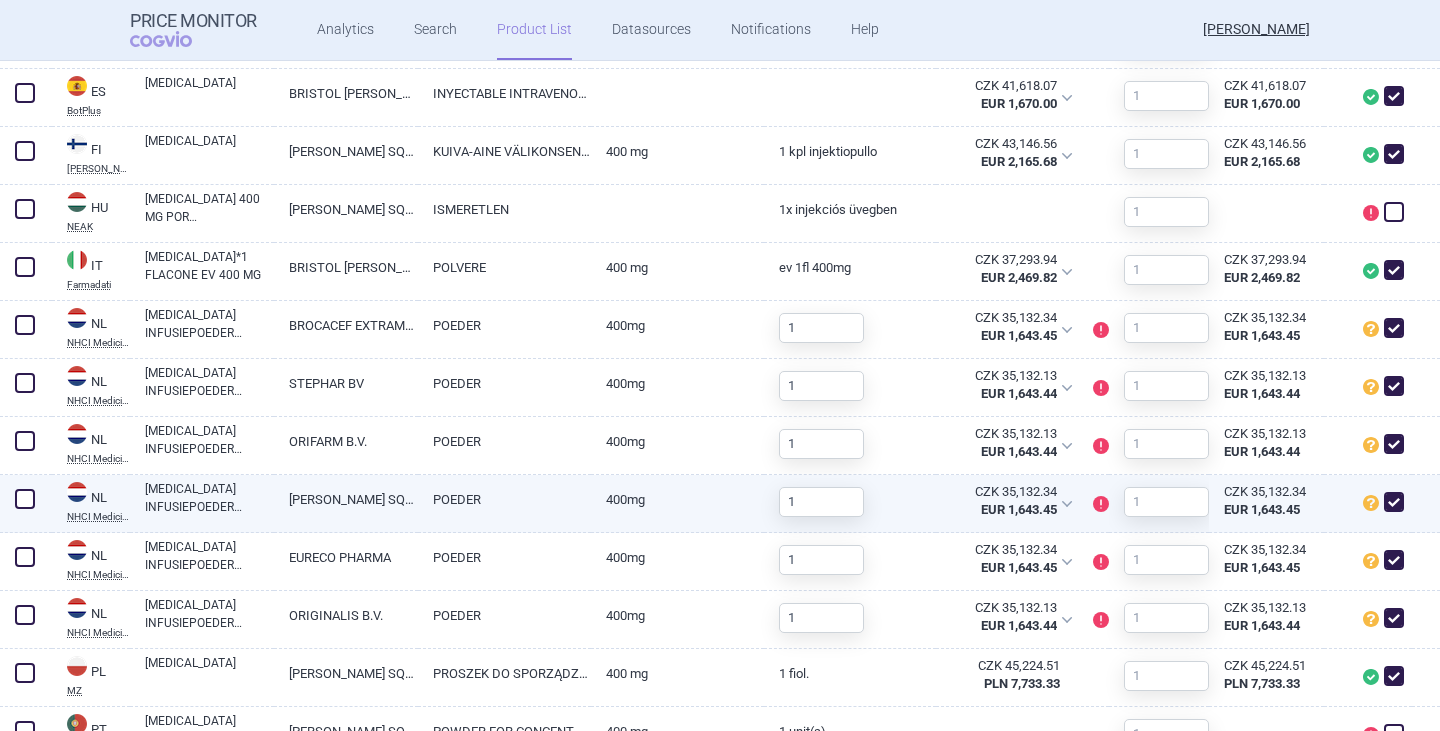 scroll, scrollTop: 1100, scrollLeft: 0, axis: vertical 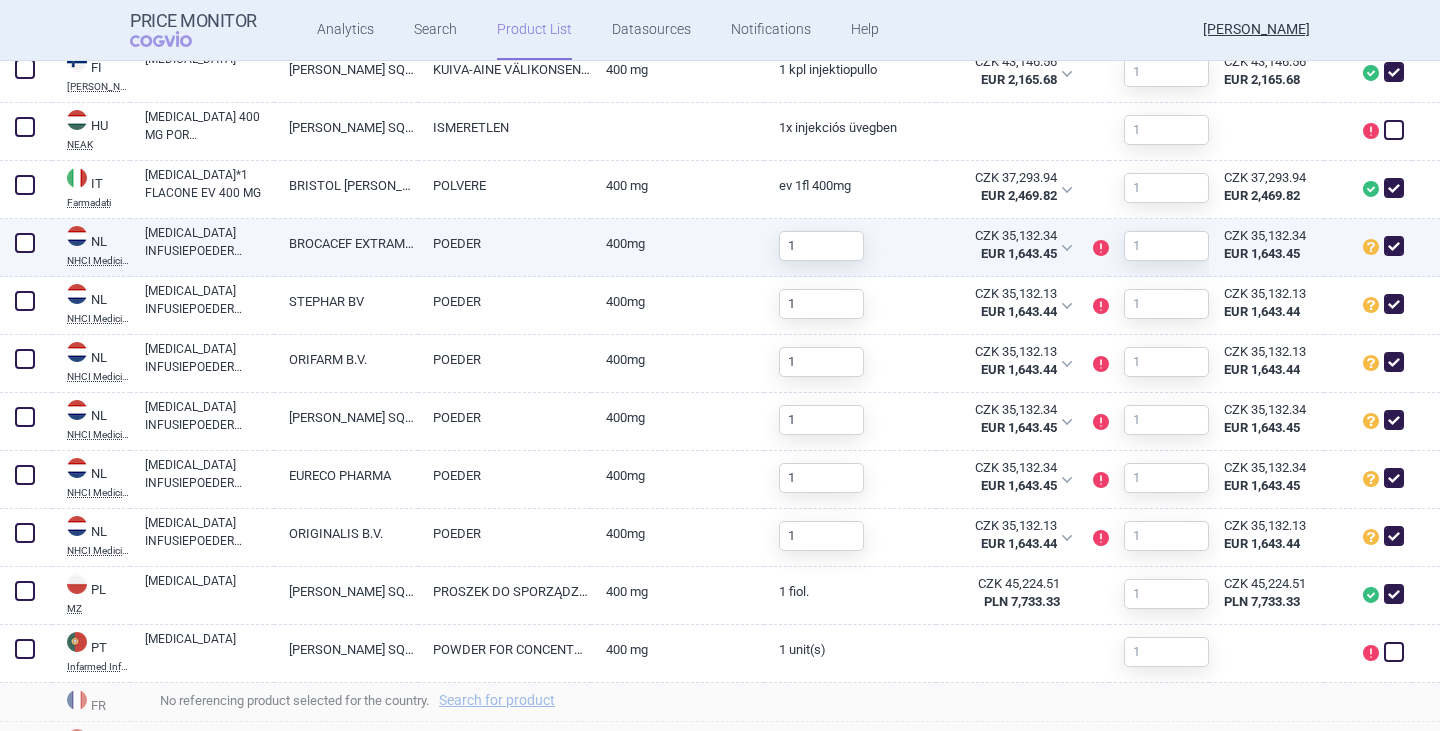 click at bounding box center (1394, 246) 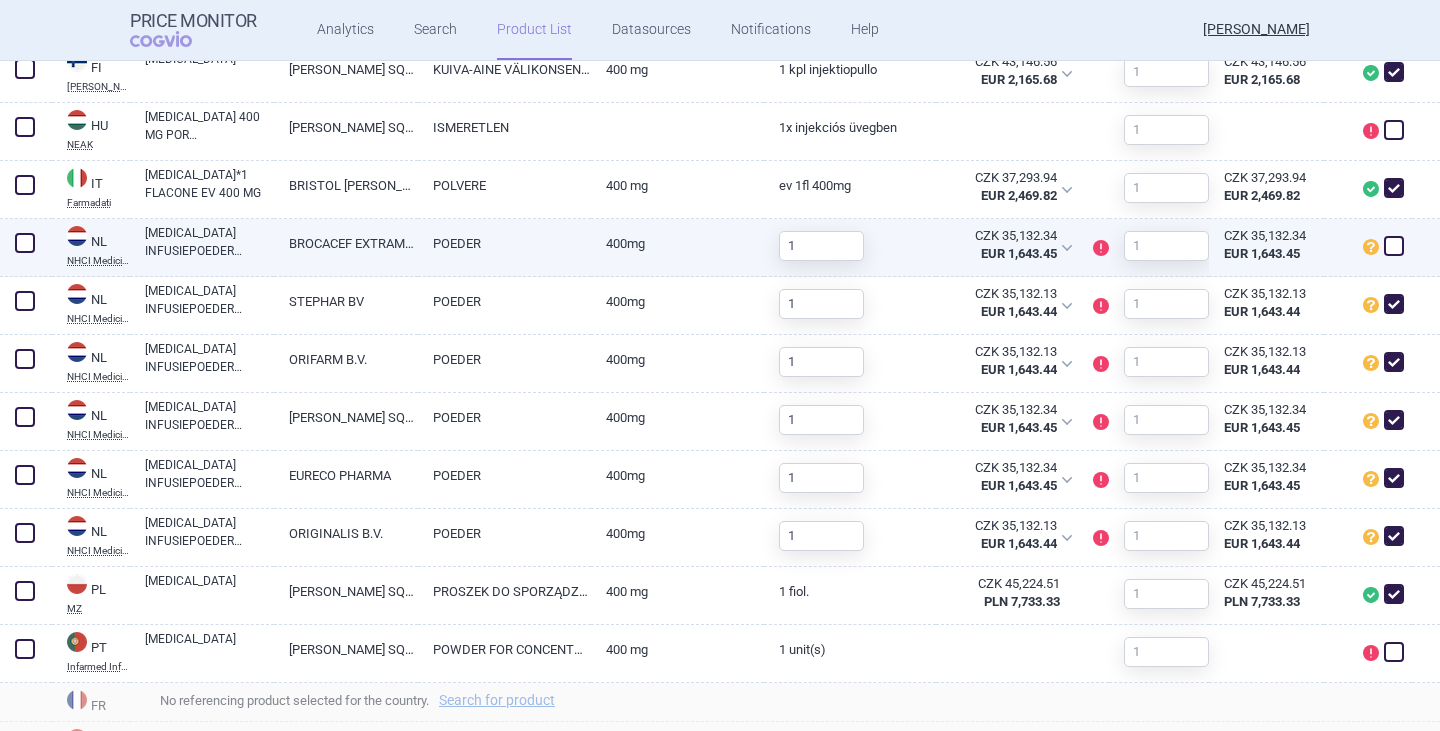 checkbox on "false" 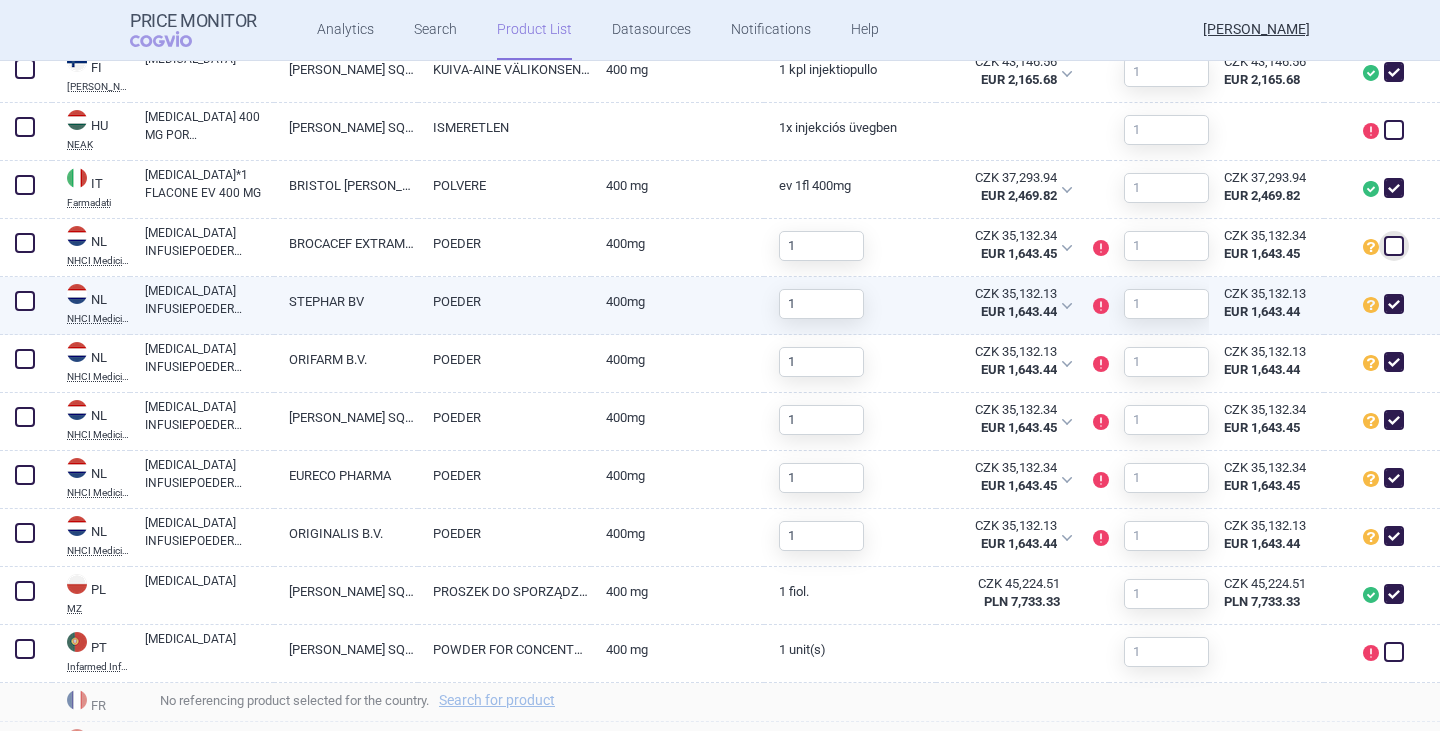 click at bounding box center [1394, 304] 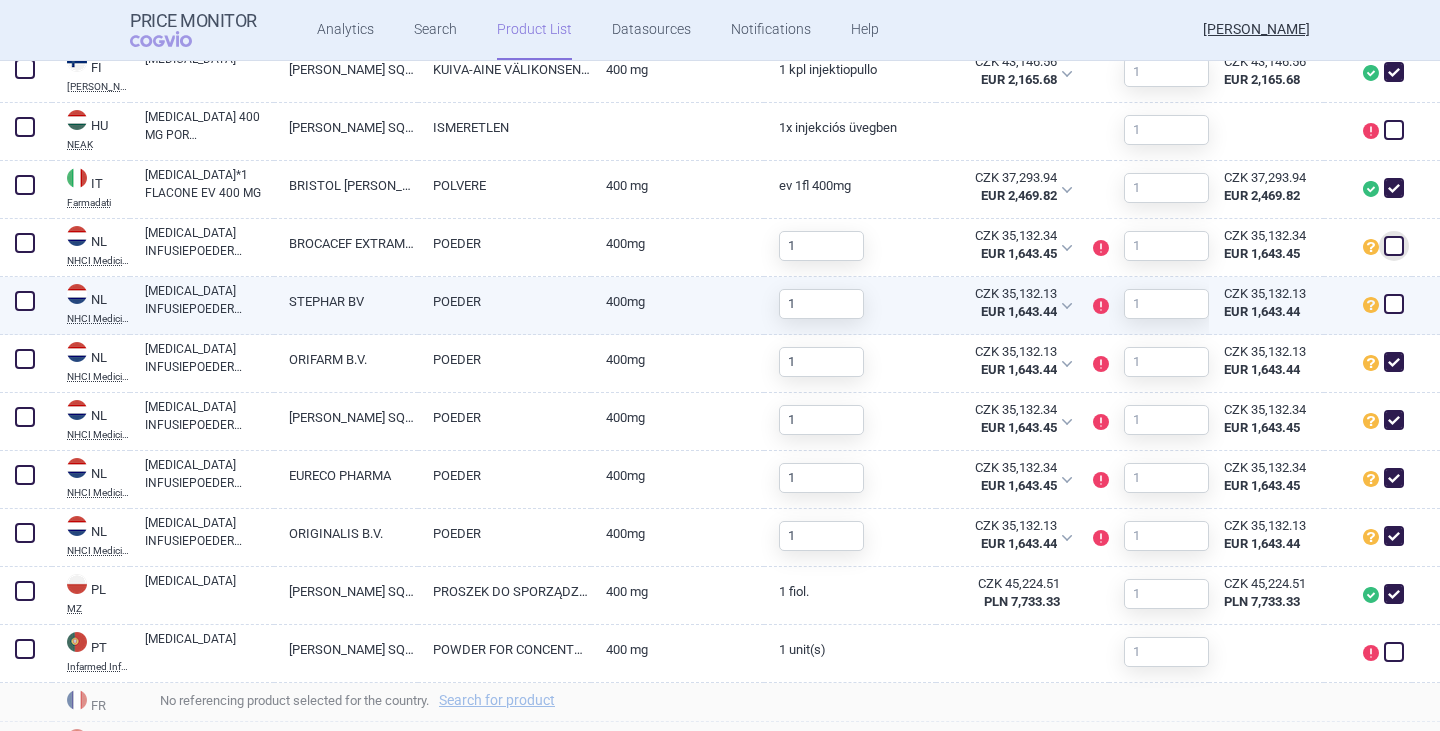checkbox on "false" 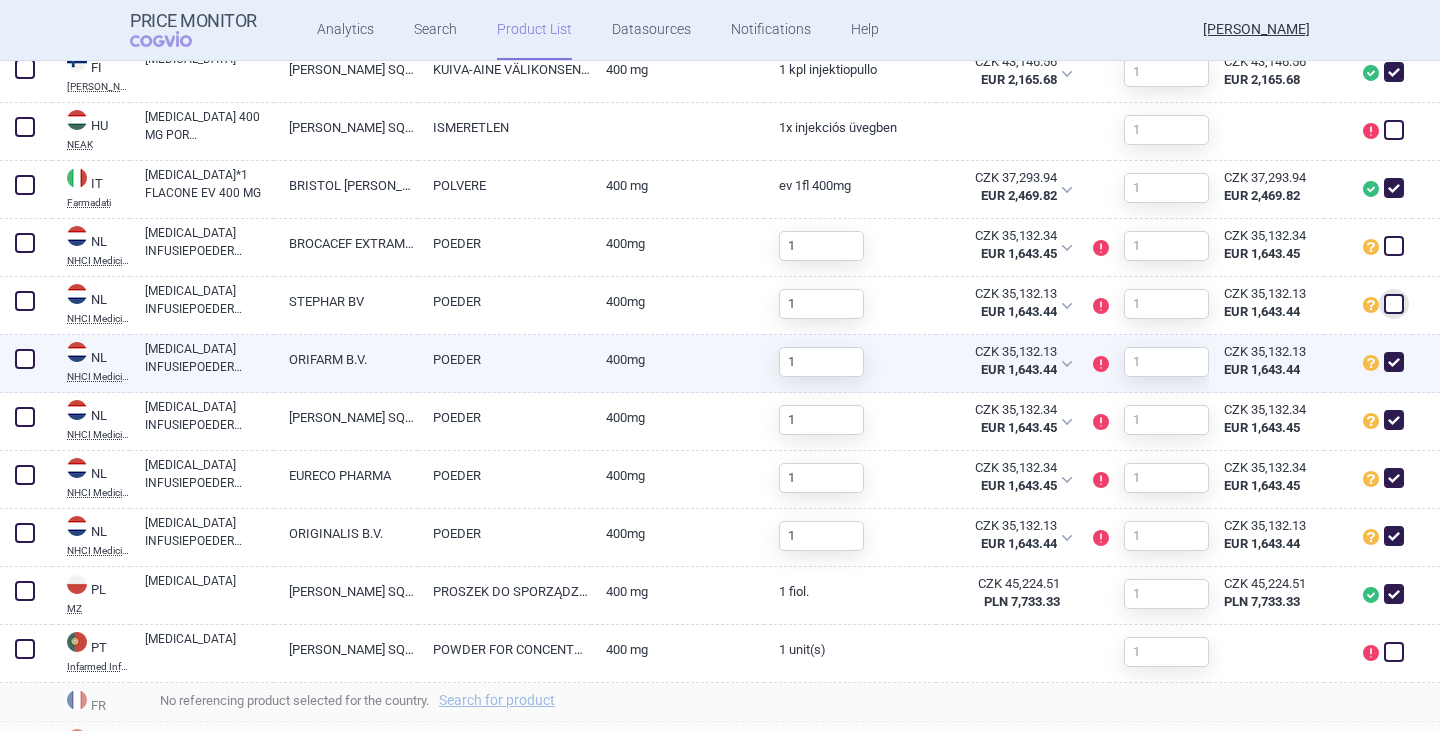 click at bounding box center [1394, 362] 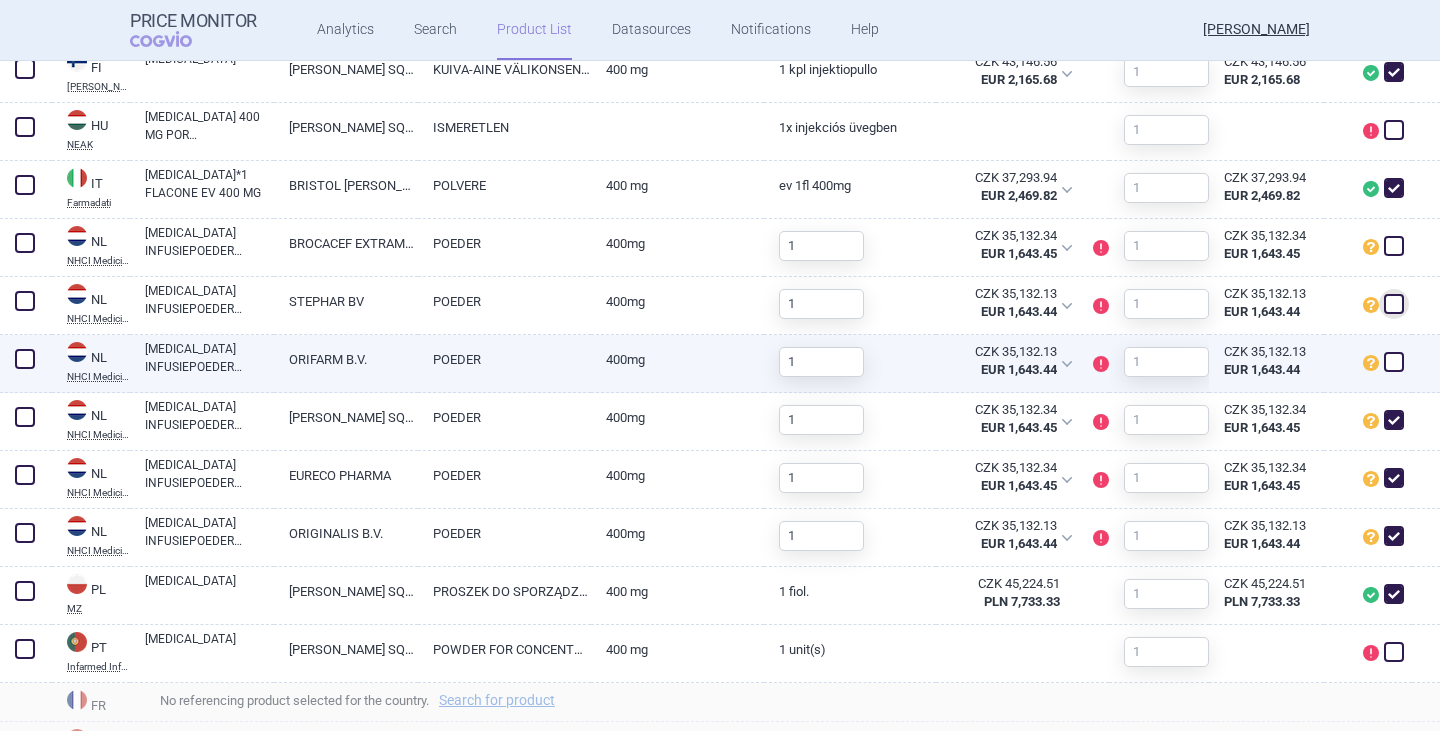 checkbox on "false" 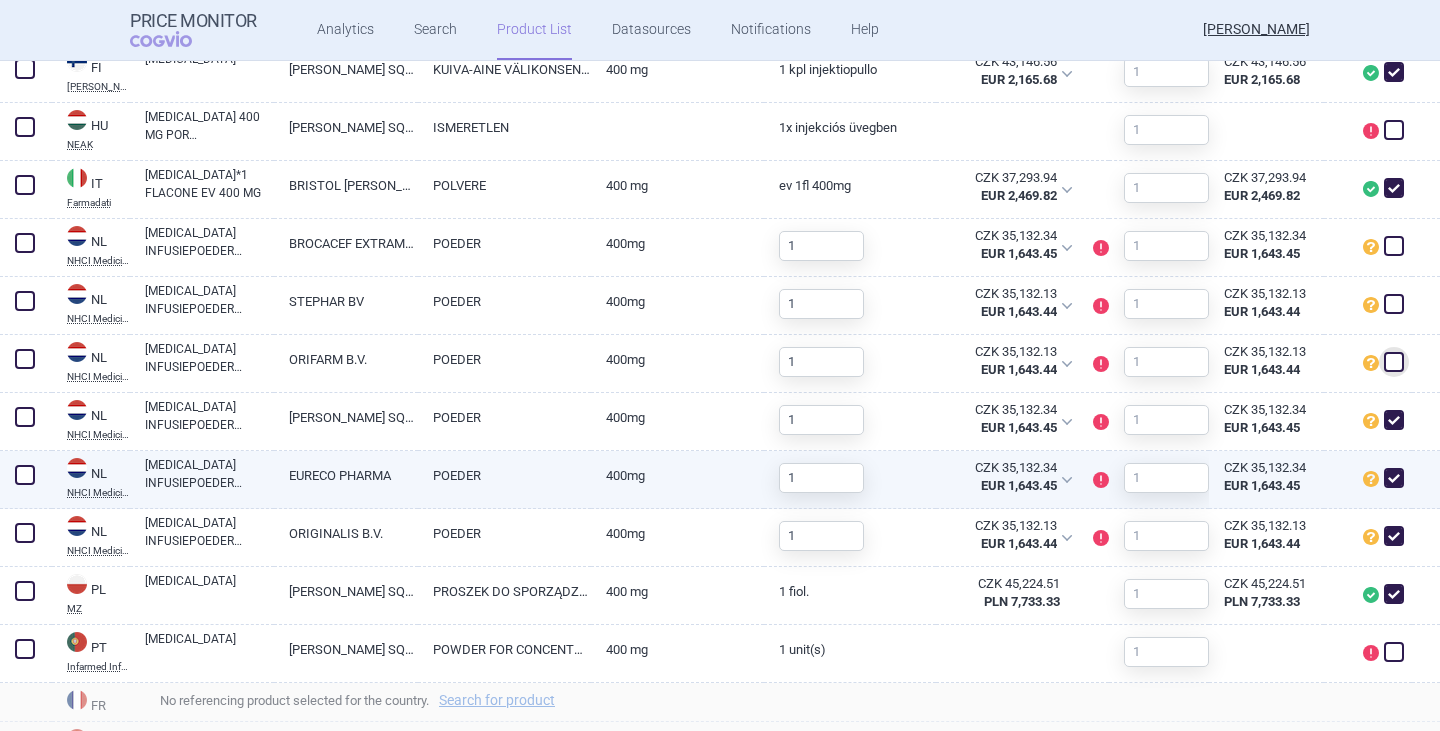 drag, startPoint x: 1376, startPoint y: 472, endPoint x: 1378, endPoint y: 482, distance: 10.198039 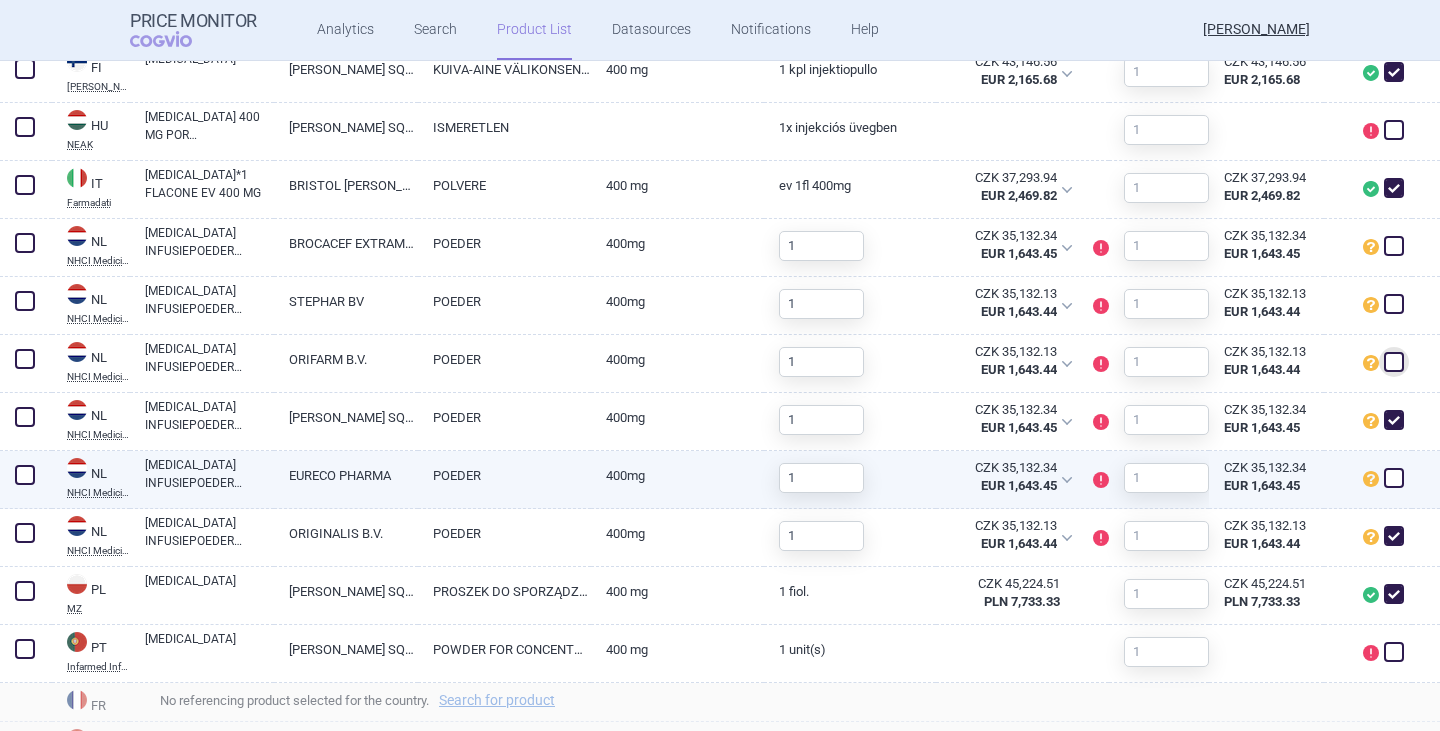 checkbox on "false" 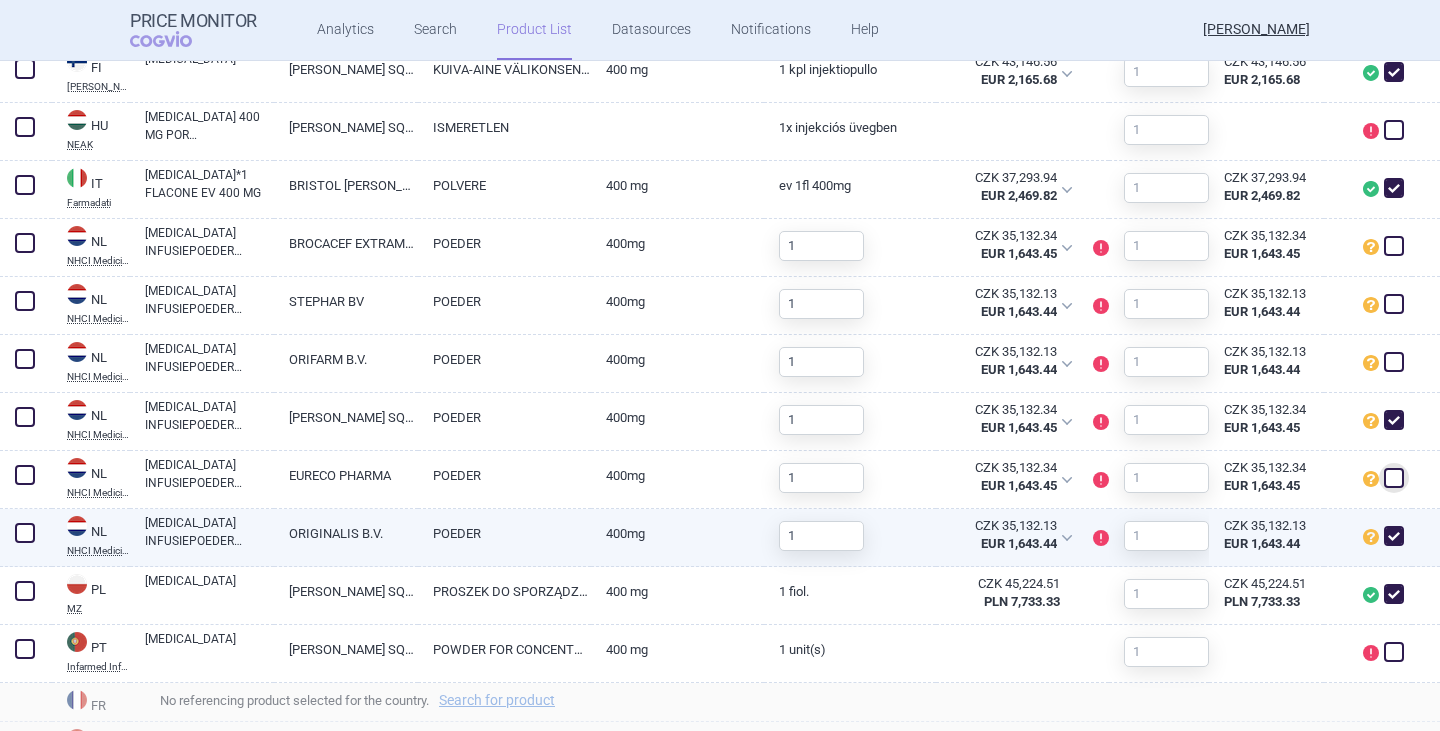 click at bounding box center [1394, 536] 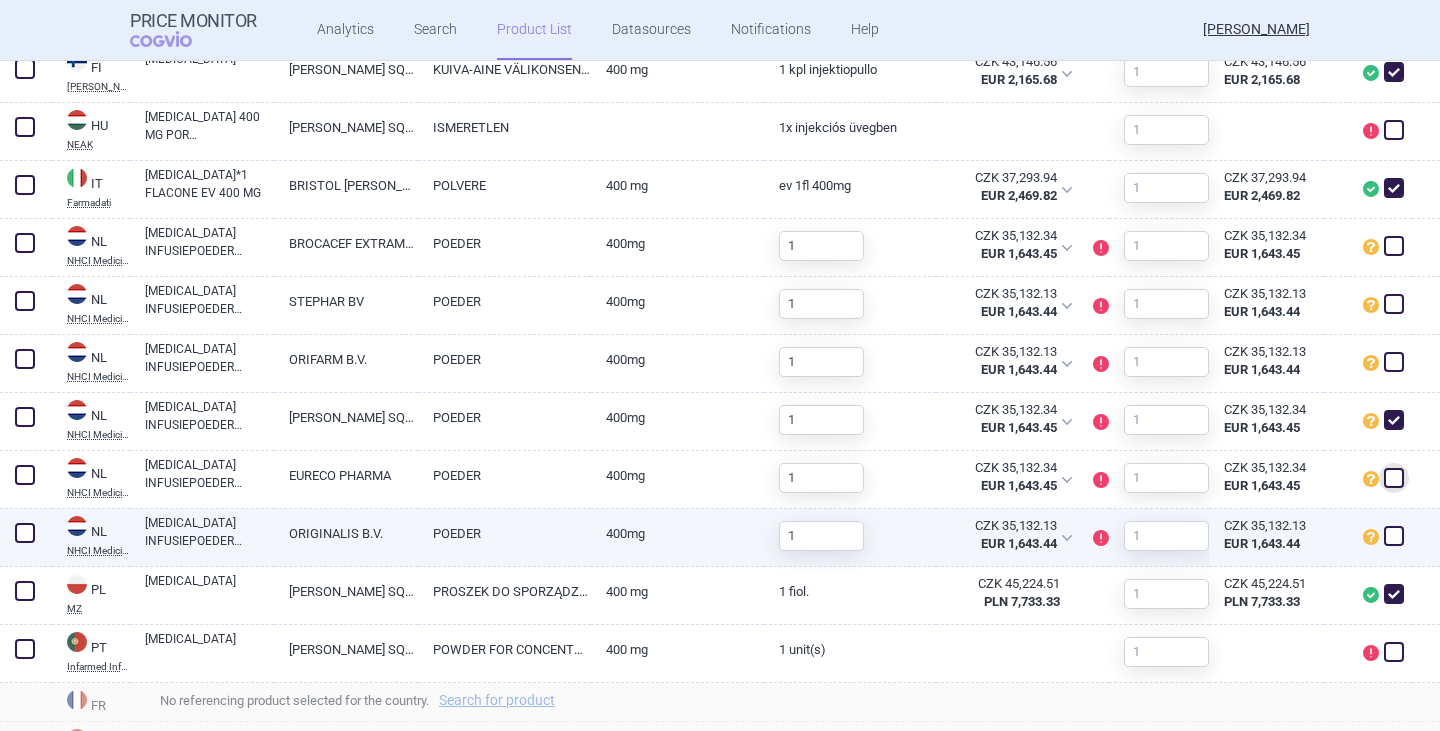 checkbox on "false" 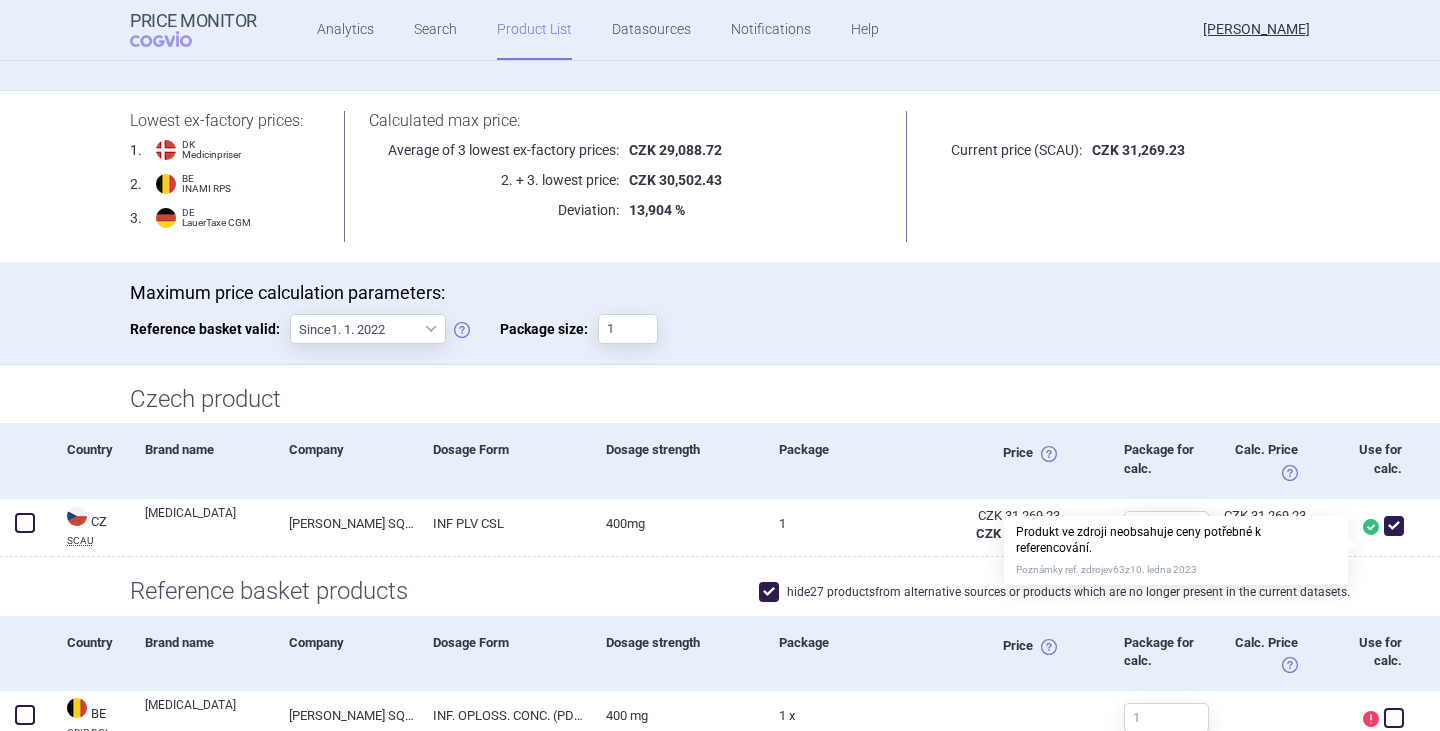 scroll, scrollTop: 100, scrollLeft: 0, axis: vertical 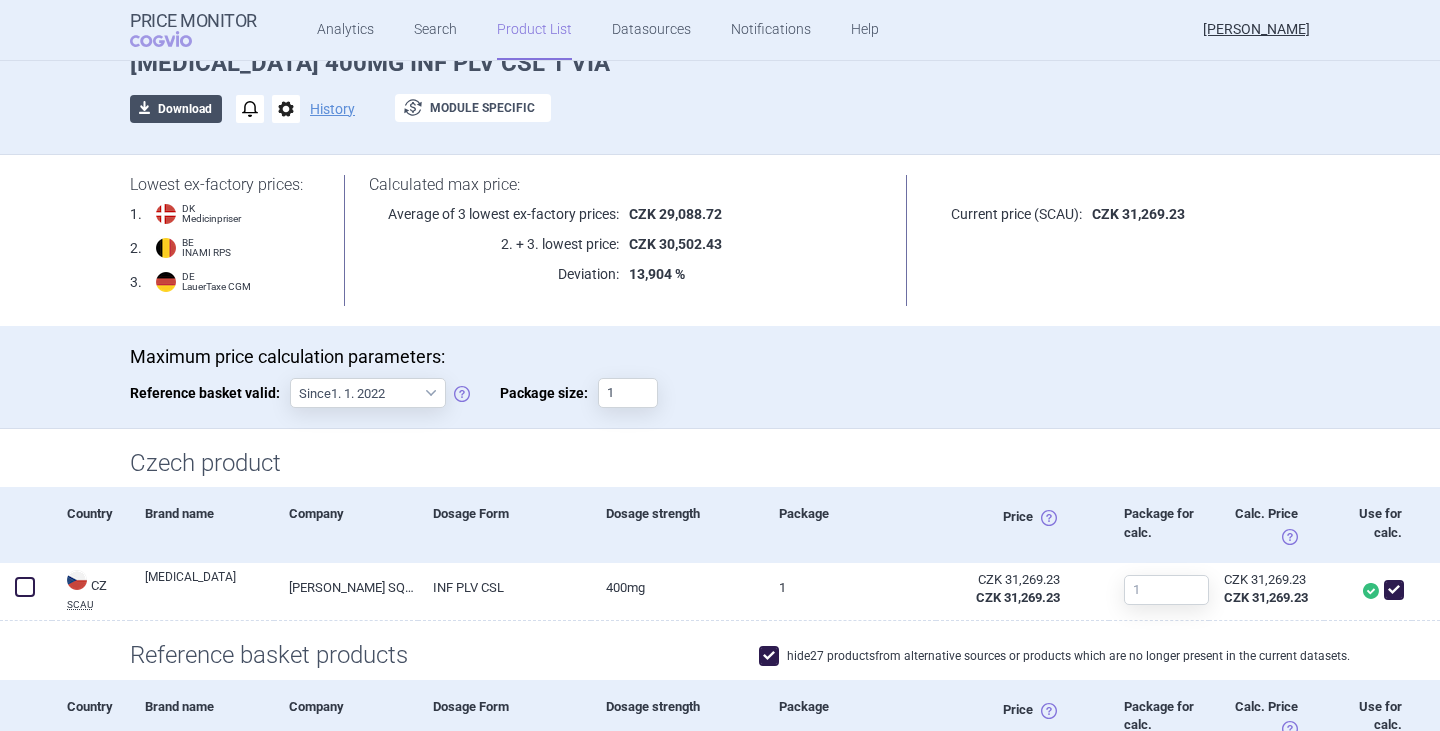 click on "download  Download" at bounding box center (176, 109) 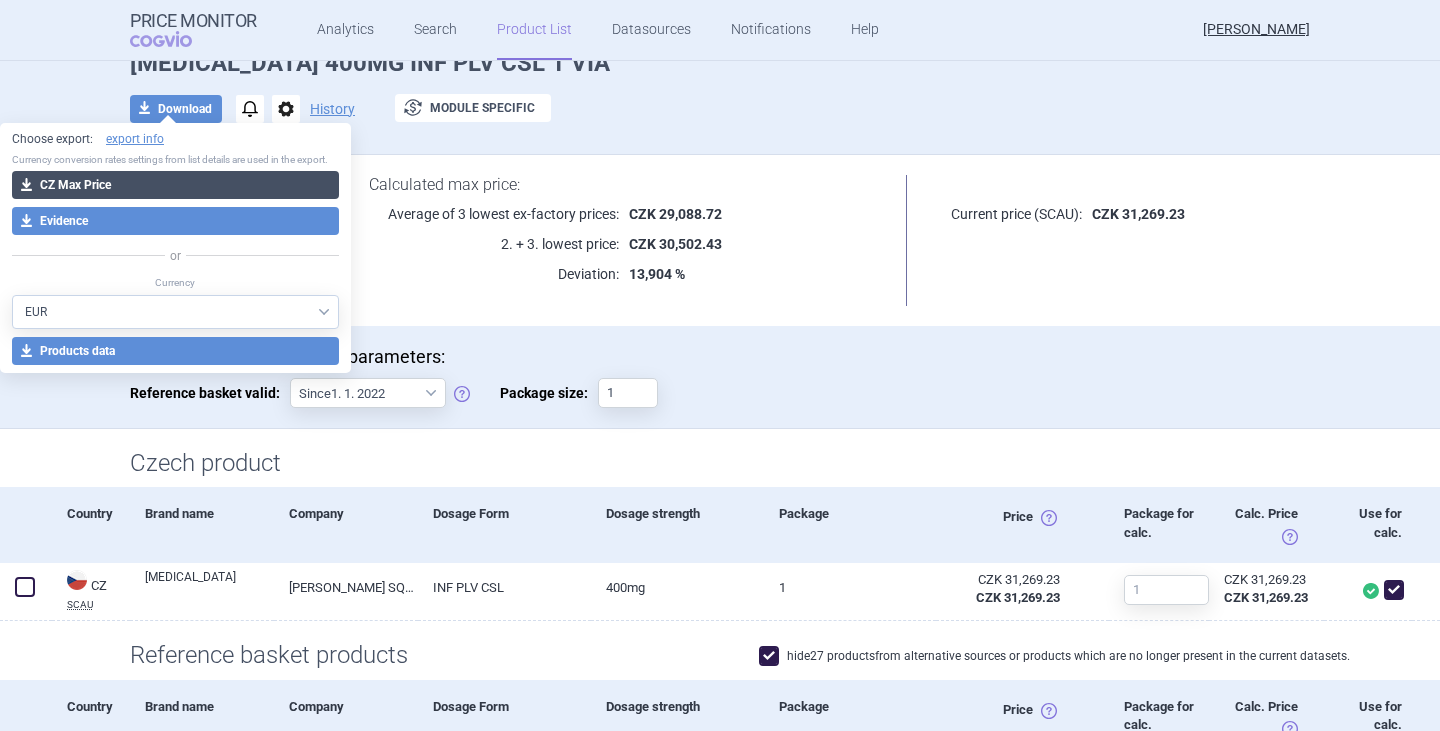 click on "download  CZ Max Price" at bounding box center [175, 185] 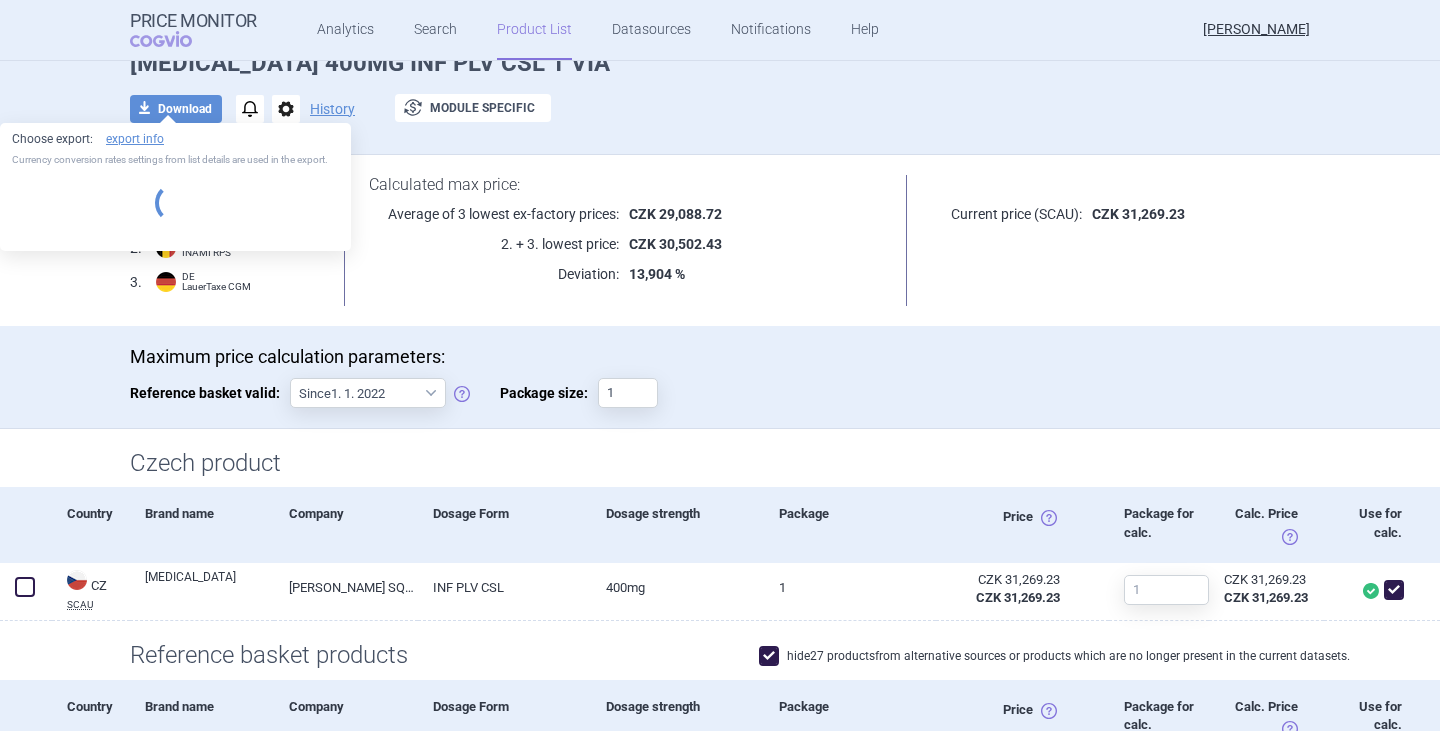 select on "EUR" 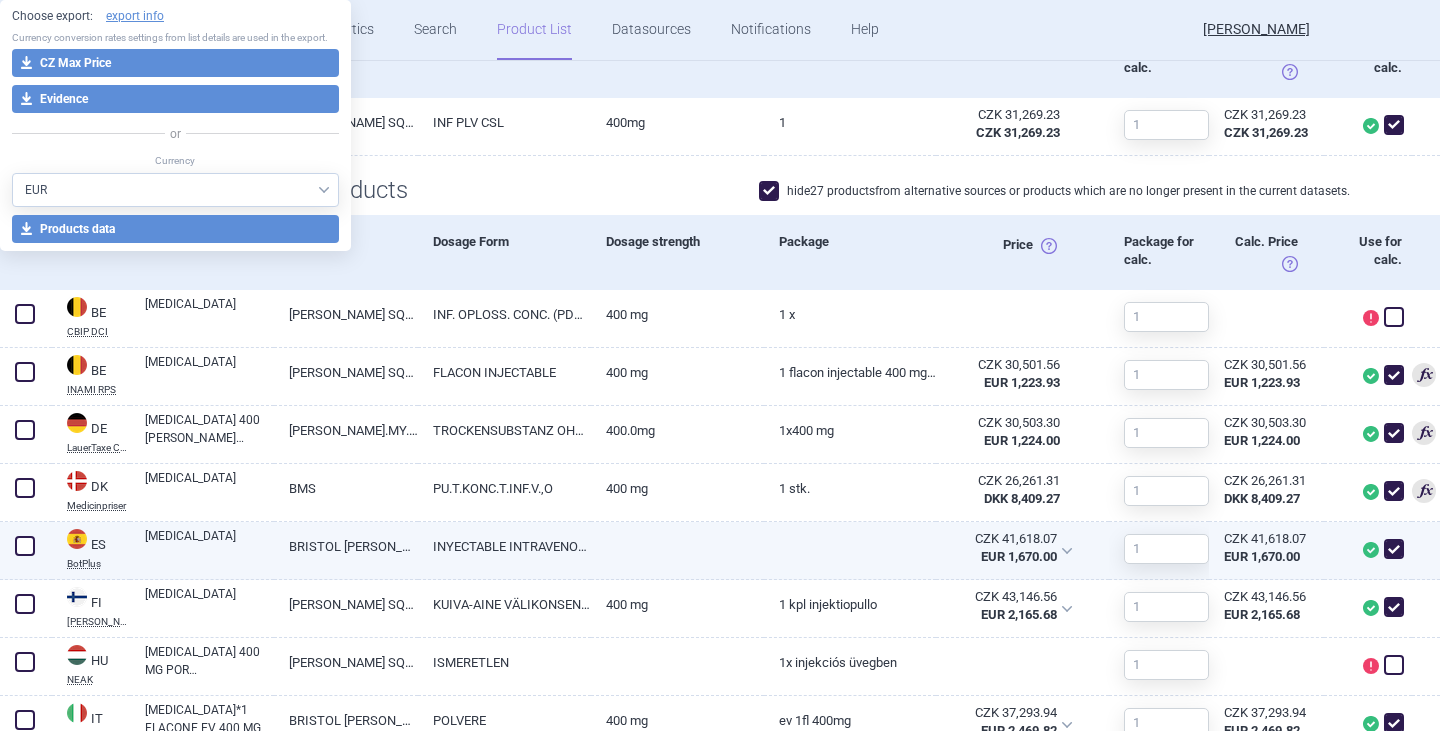 scroll, scrollTop: 600, scrollLeft: 0, axis: vertical 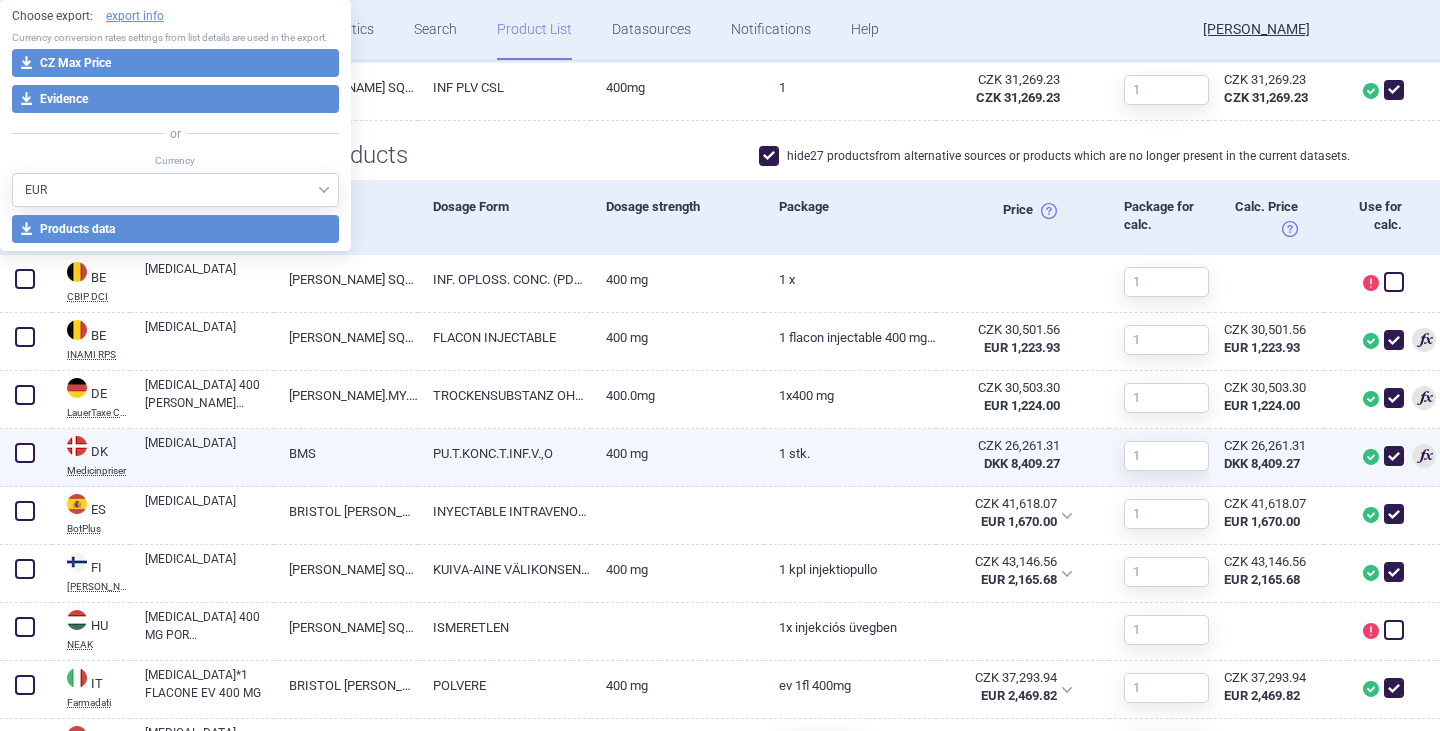 click on "[MEDICAL_DATA]" at bounding box center (209, 452) 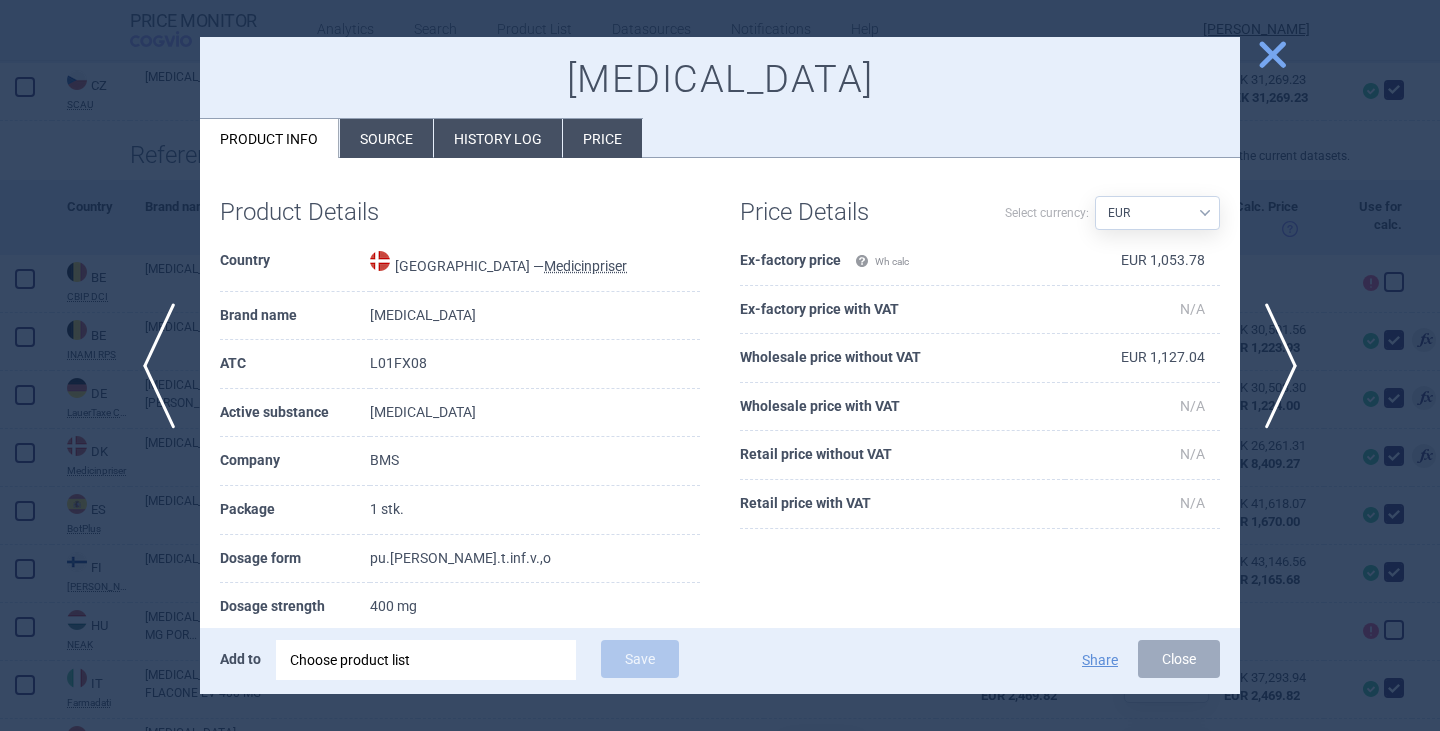 click on "History log" at bounding box center [498, 138] 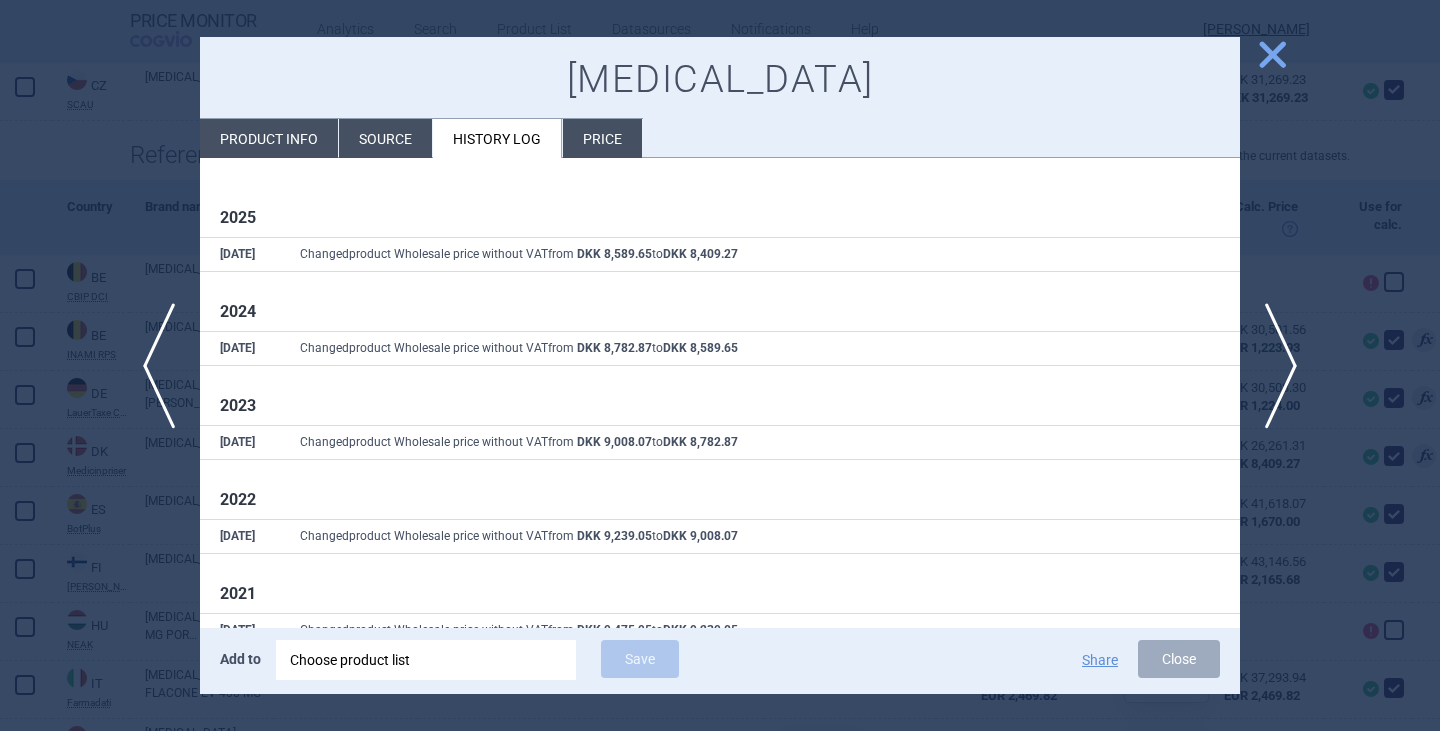 click on "Price" at bounding box center [602, 138] 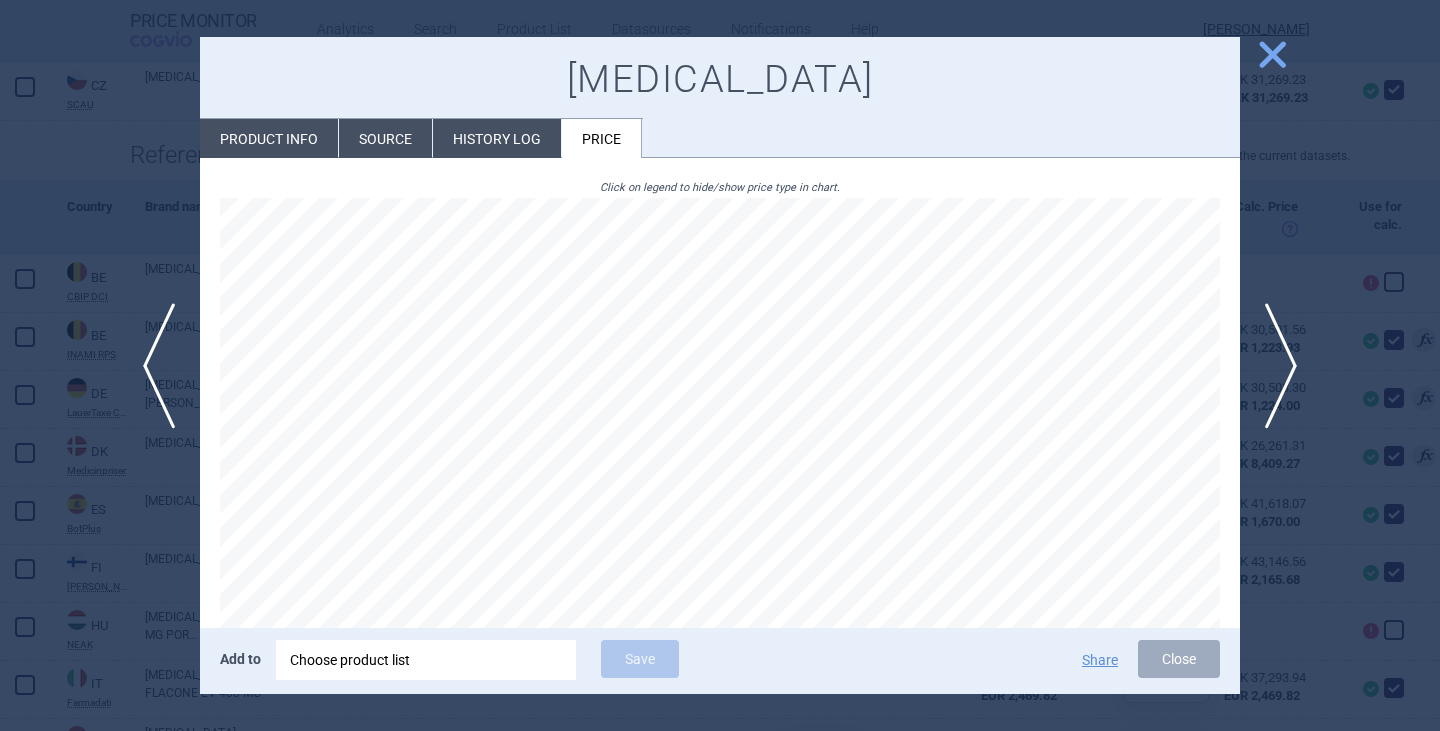 click on "History log" at bounding box center [497, 138] 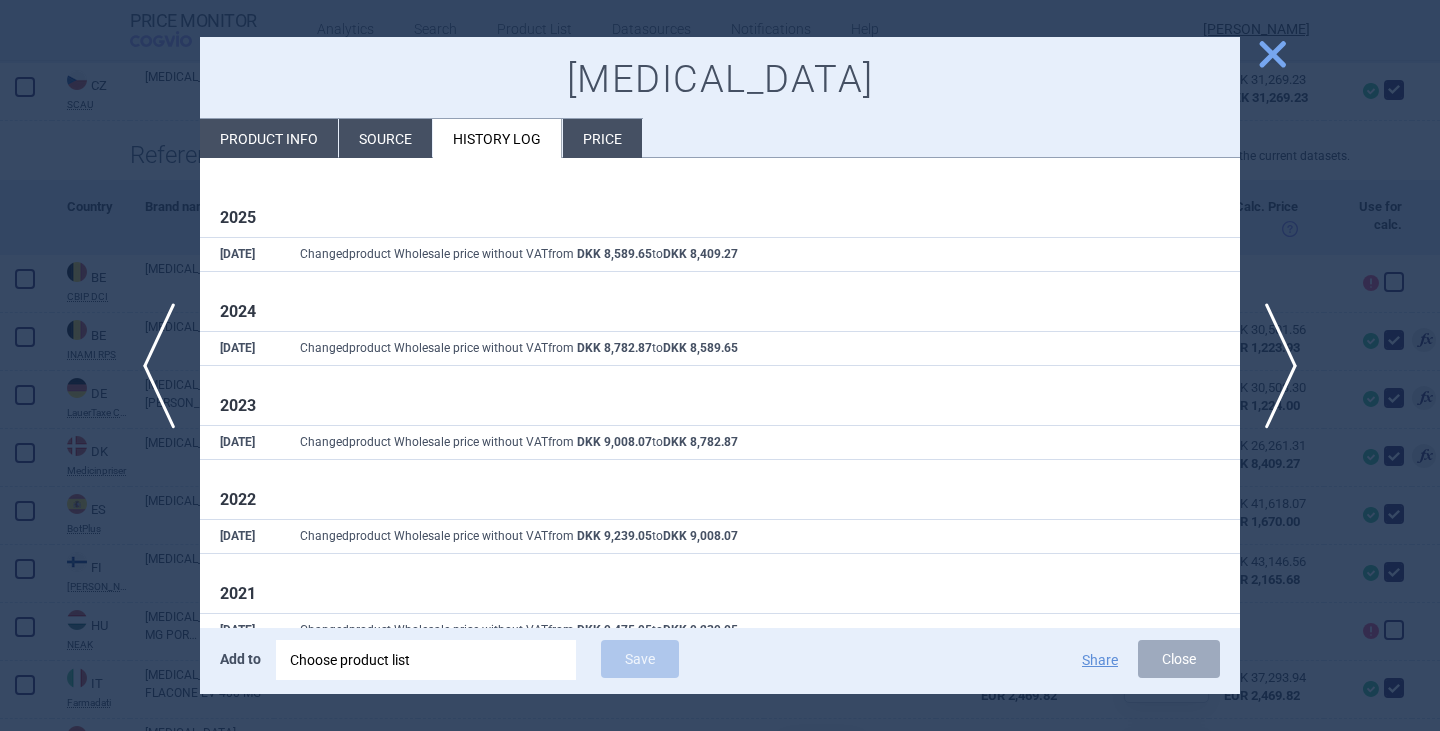 click on "close" at bounding box center [1272, 54] 